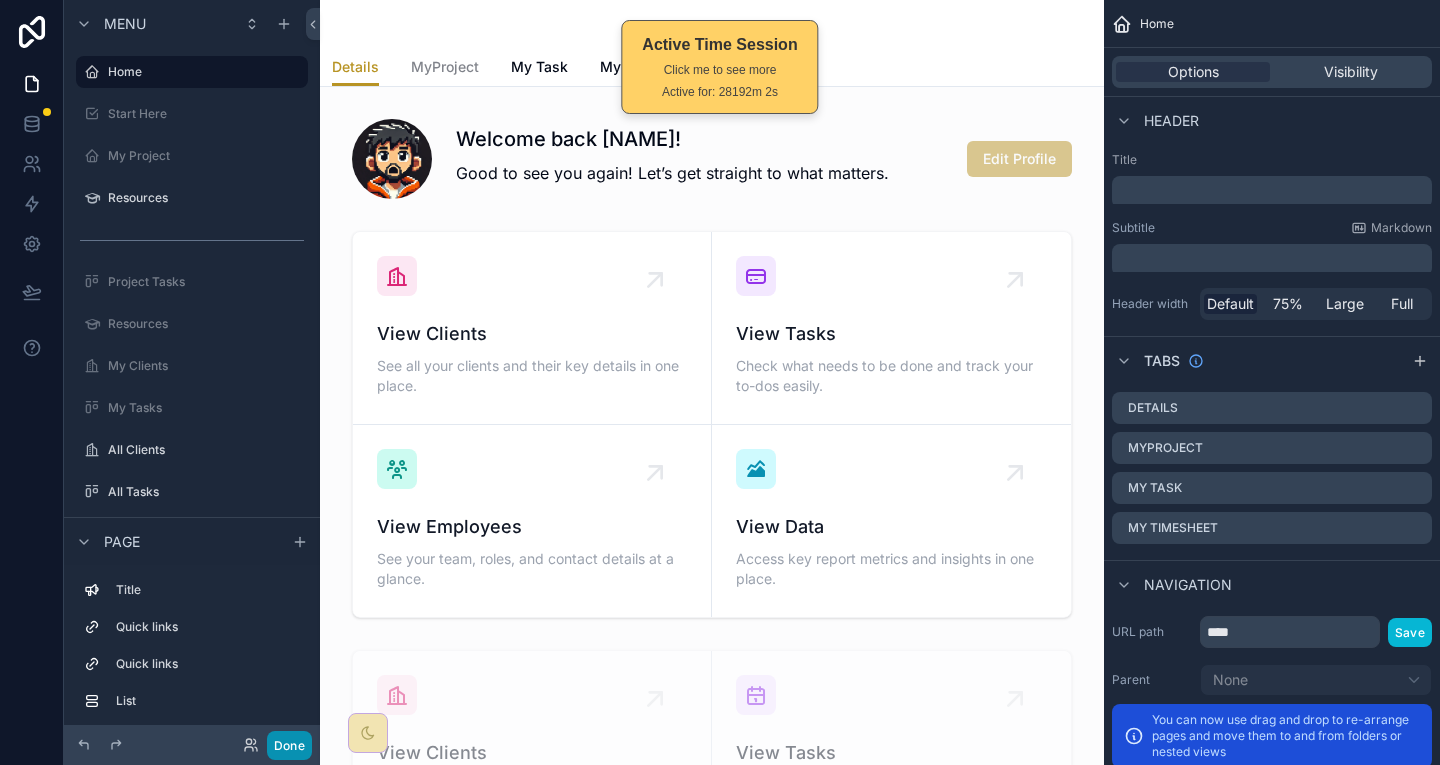 scroll, scrollTop: 0, scrollLeft: 0, axis: both 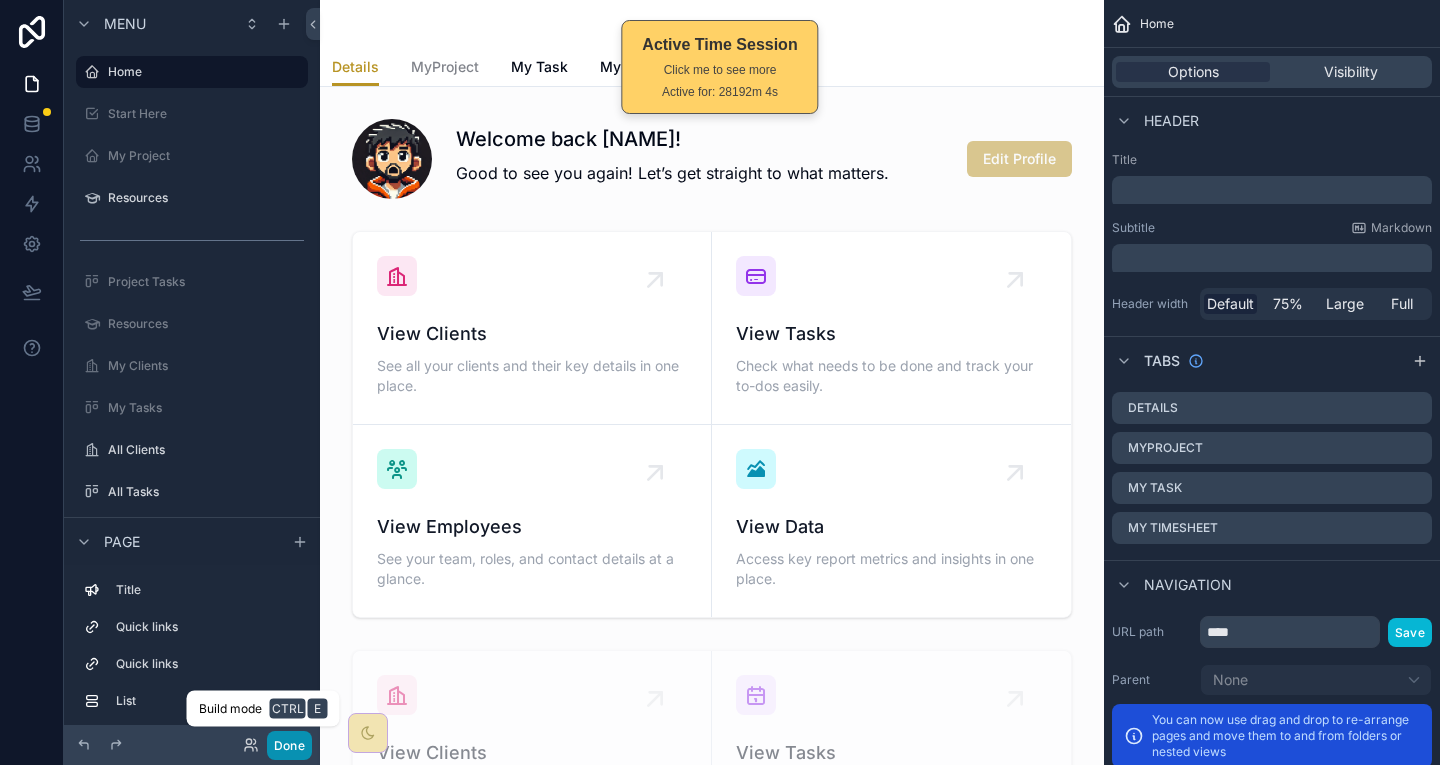 drag, startPoint x: 266, startPoint y: 742, endPoint x: 252, endPoint y: 751, distance: 16.643316 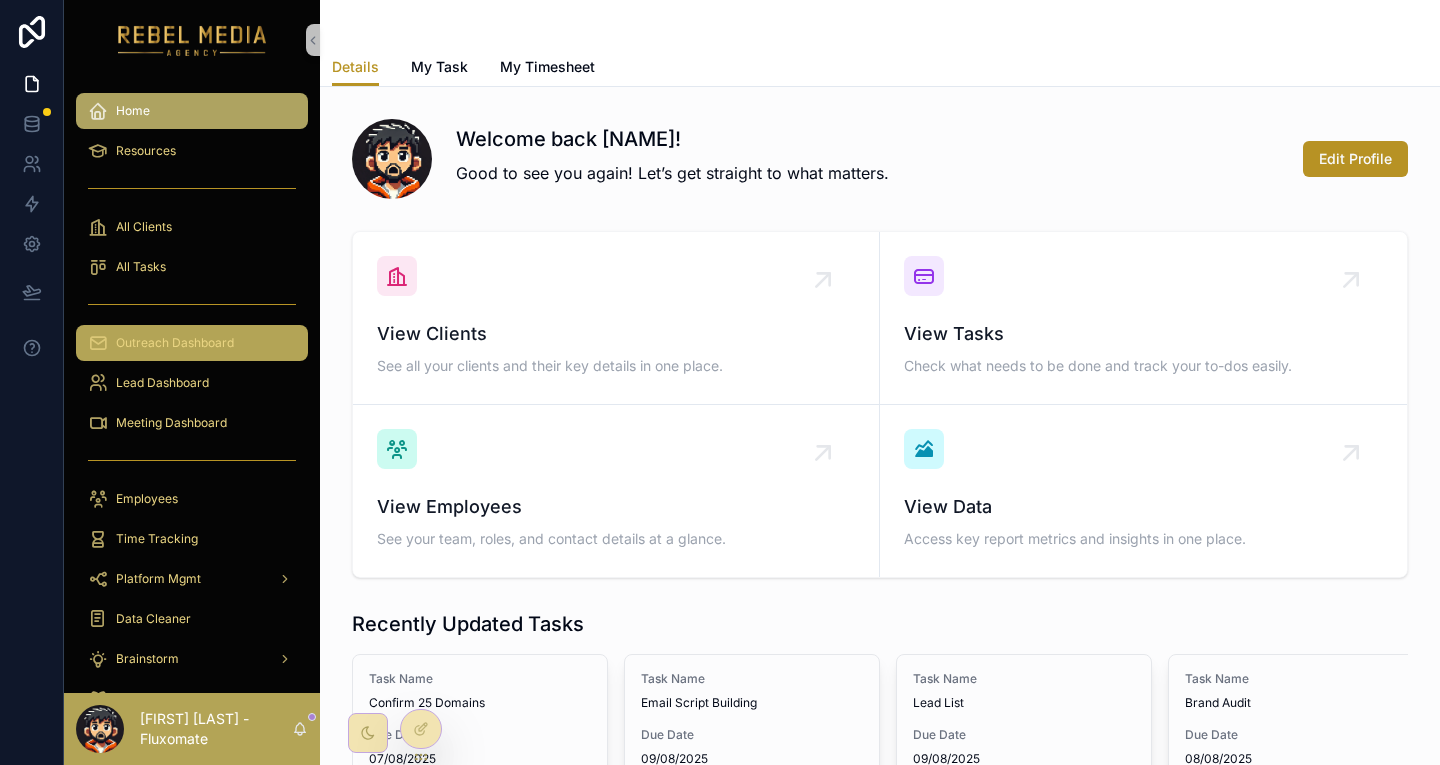 click on "Outreach Dashboard" at bounding box center (175, 343) 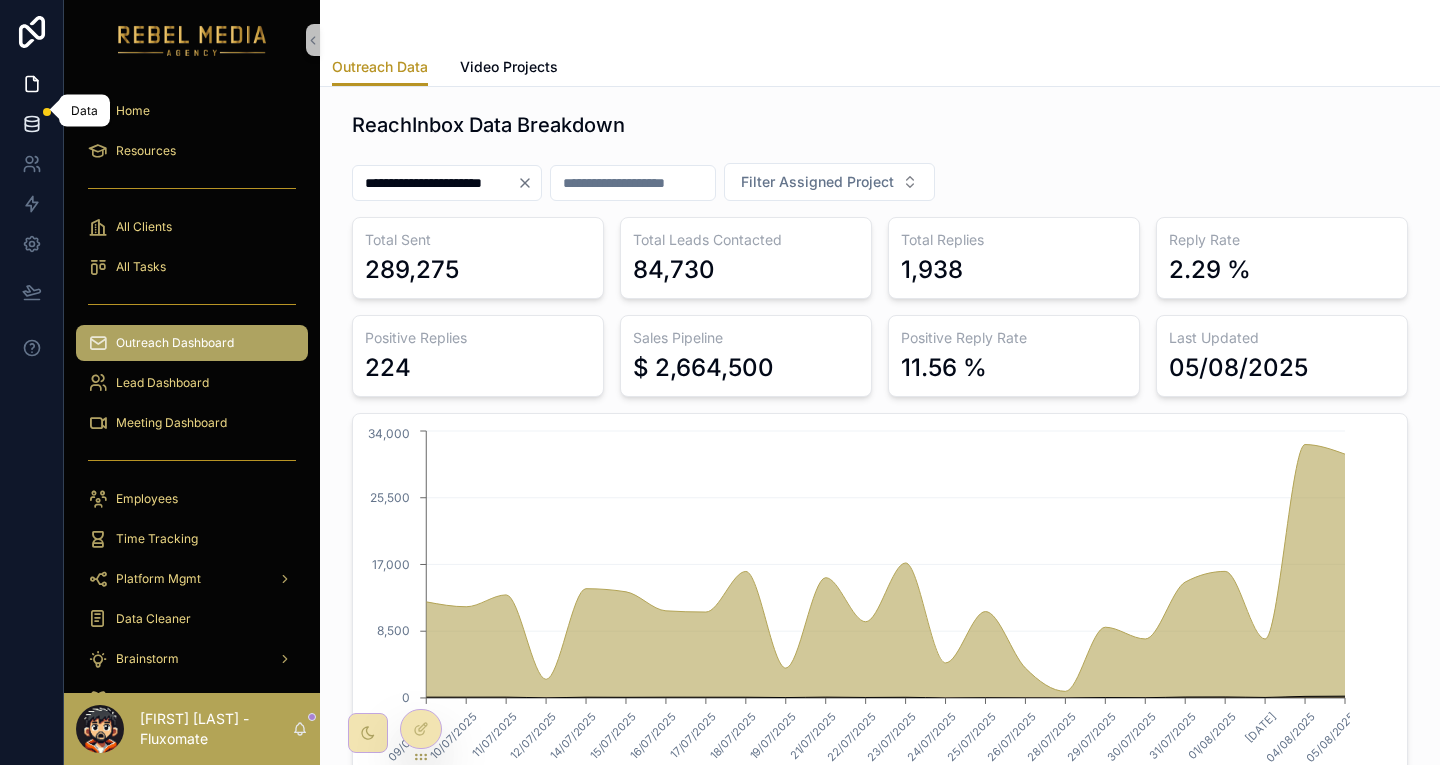 click at bounding box center (31, 124) 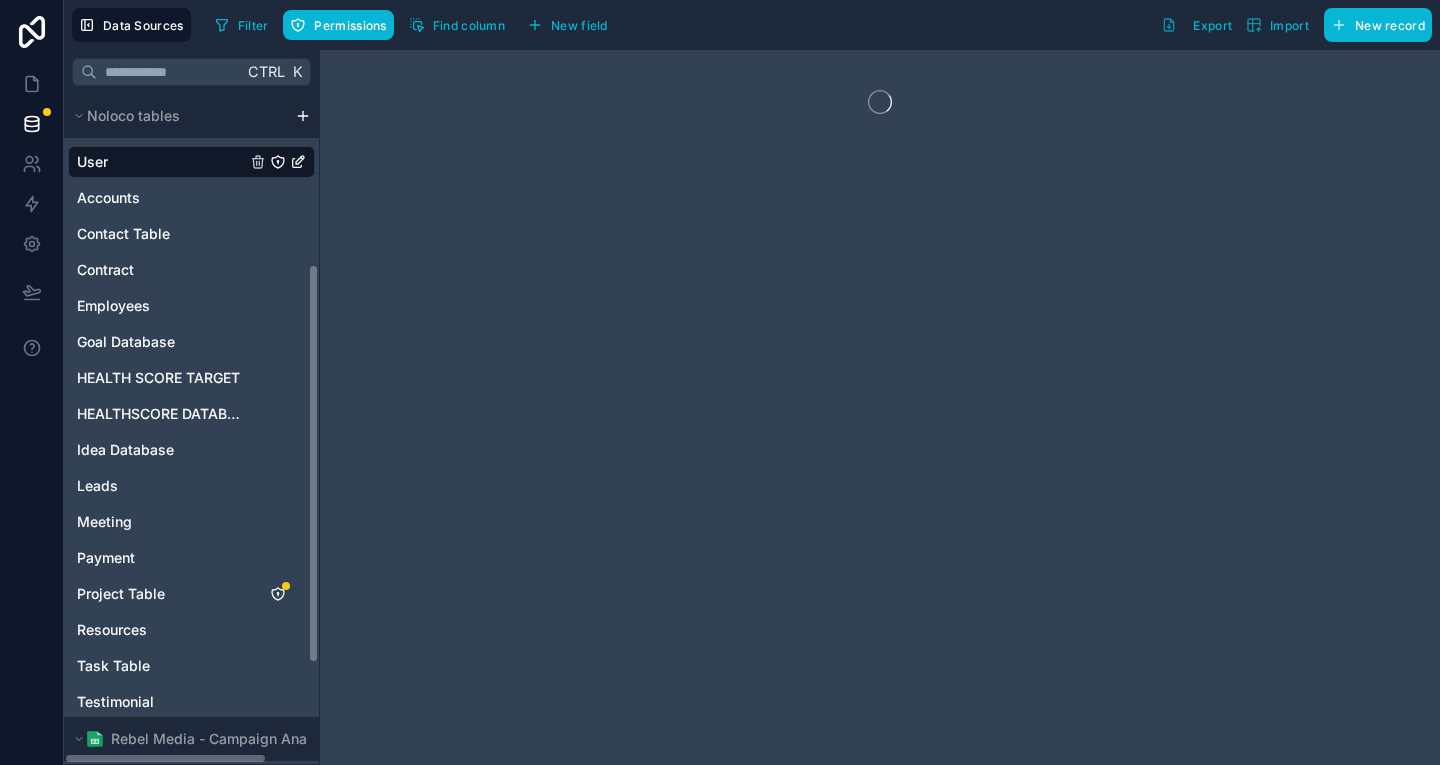 scroll, scrollTop: 478, scrollLeft: 0, axis: vertical 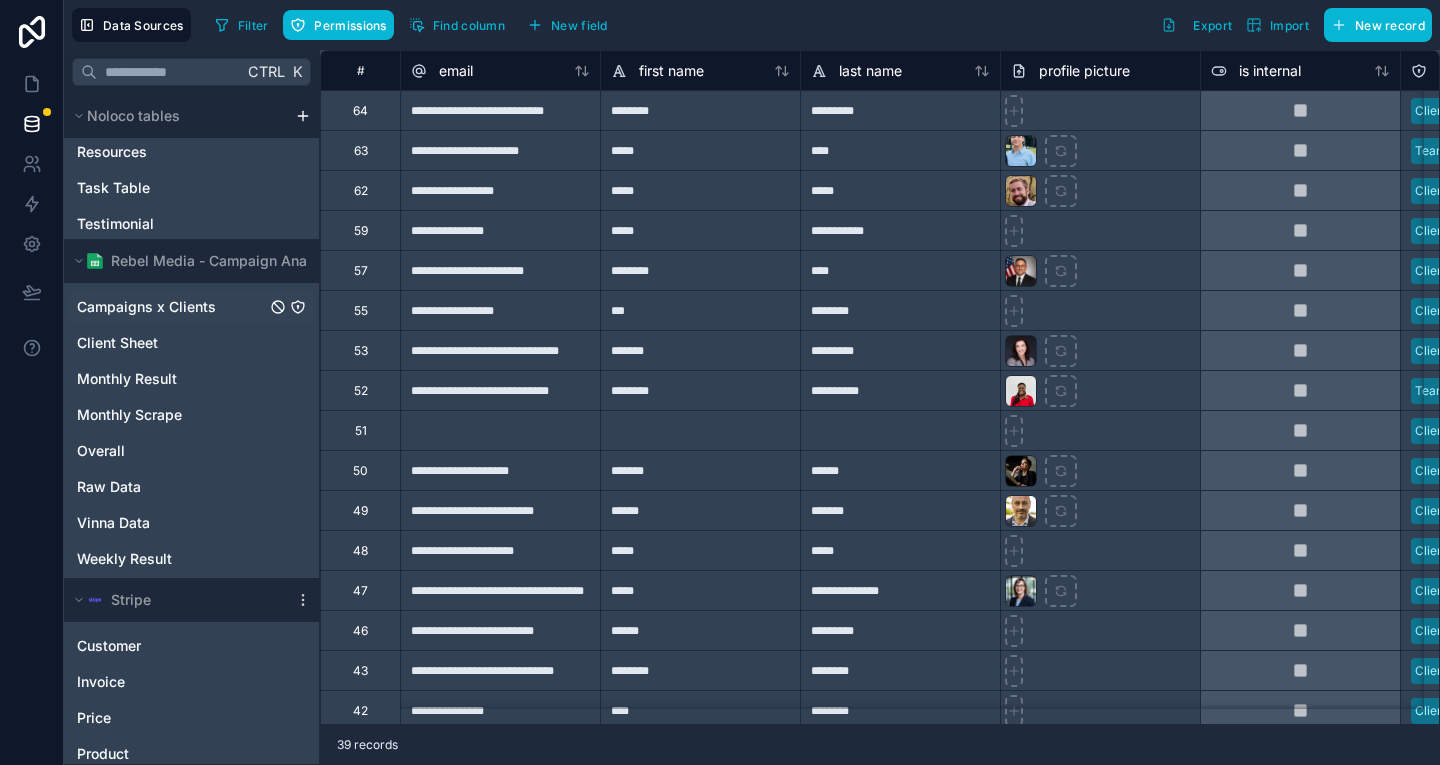 click on "Campaigns x Clients" at bounding box center (146, 307) 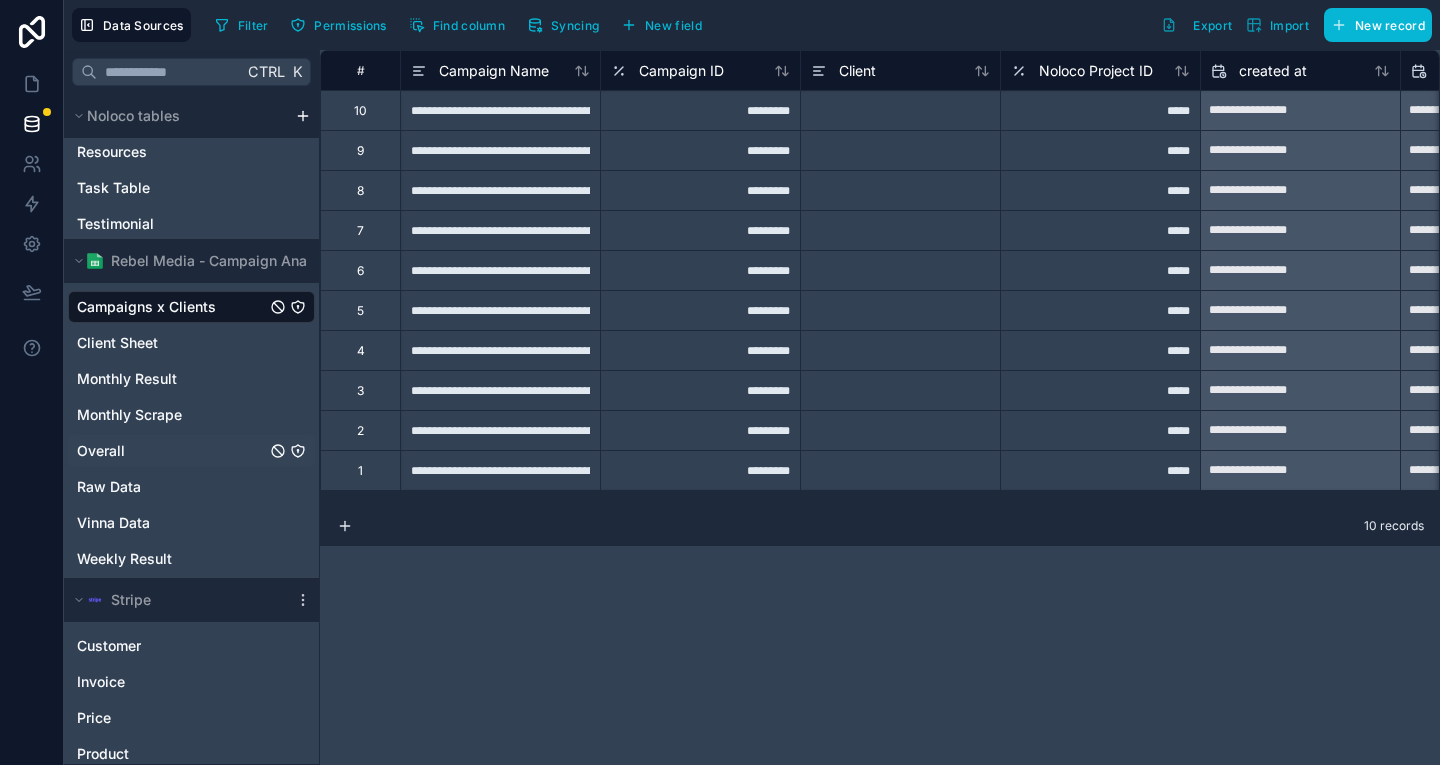 click on "Overall" at bounding box center [191, 451] 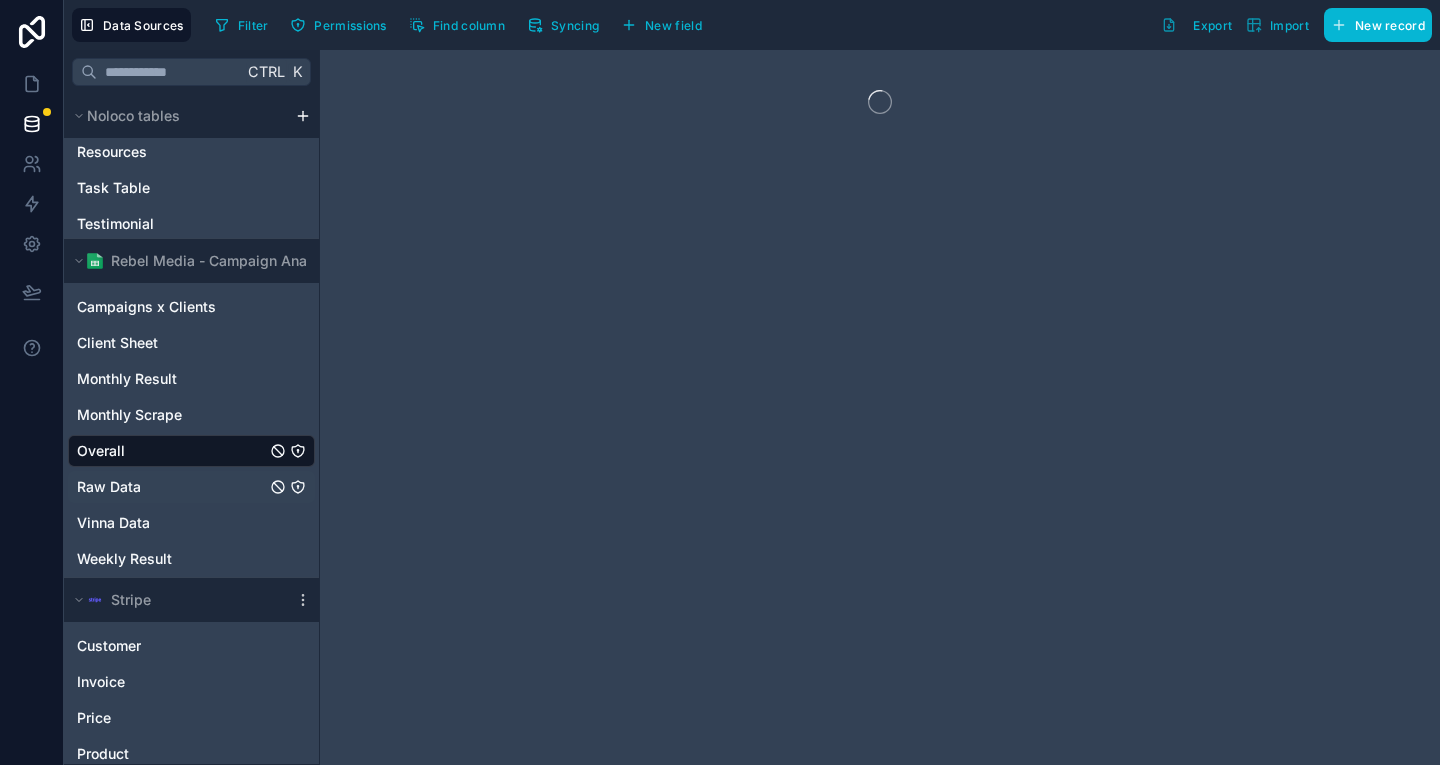 click on "Raw Data" at bounding box center (109, 487) 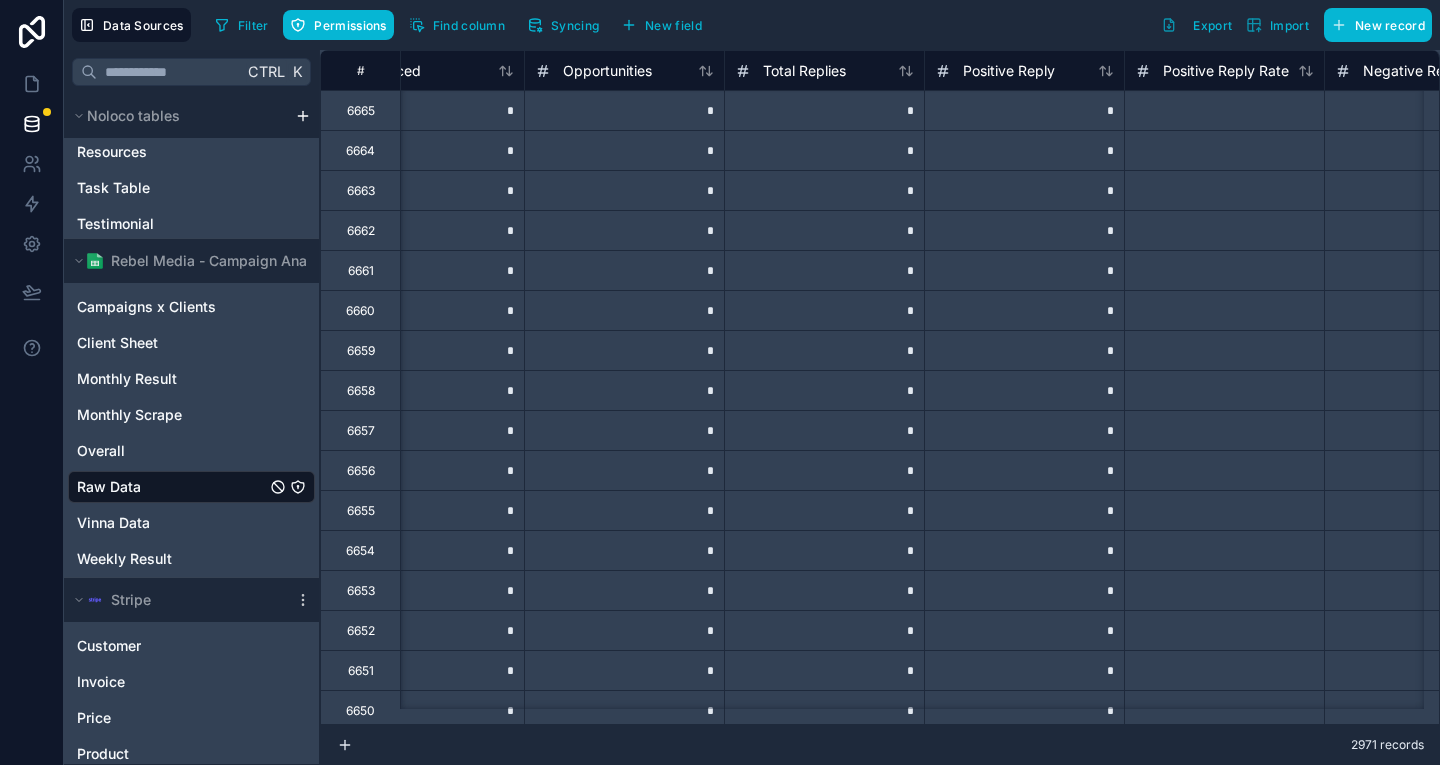 scroll, scrollTop: 0, scrollLeft: 2677, axis: horizontal 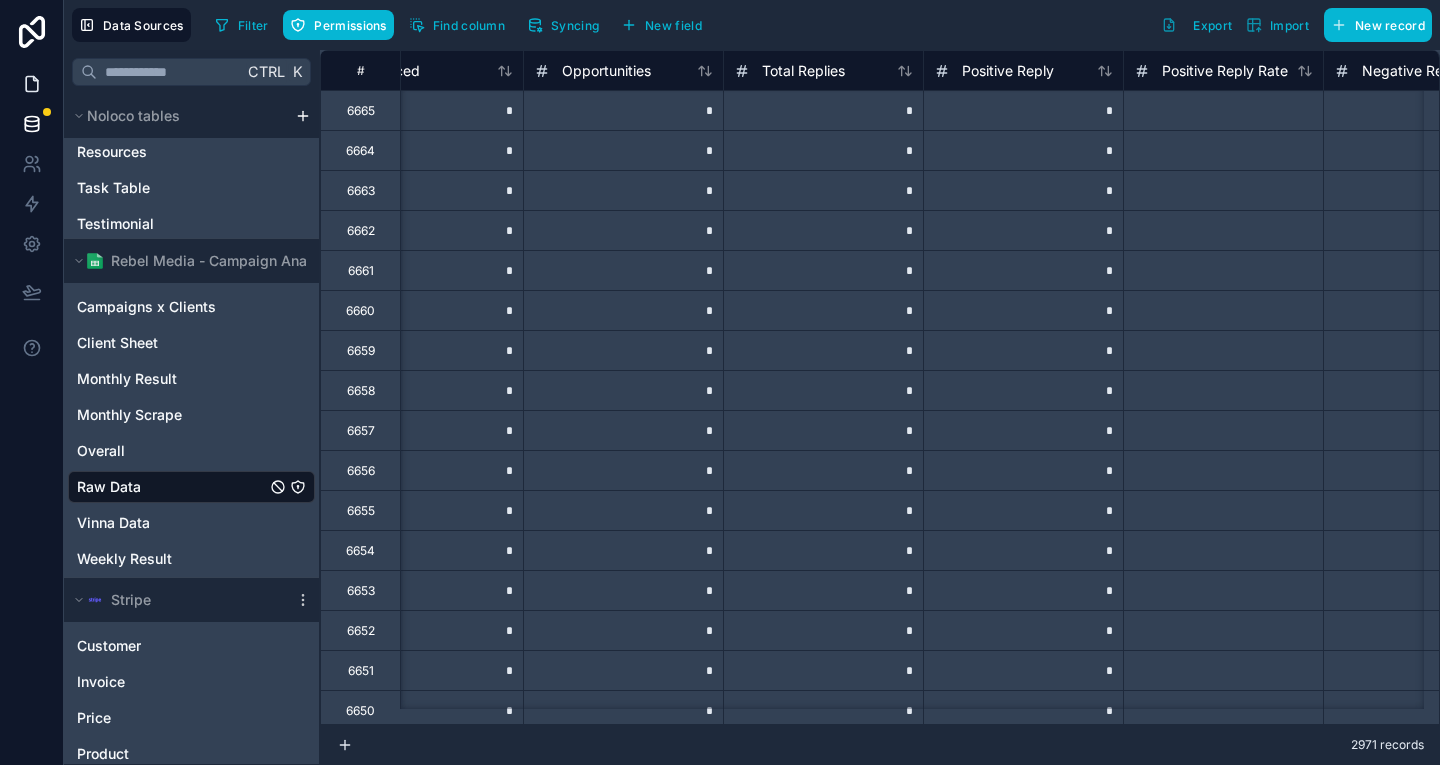 click 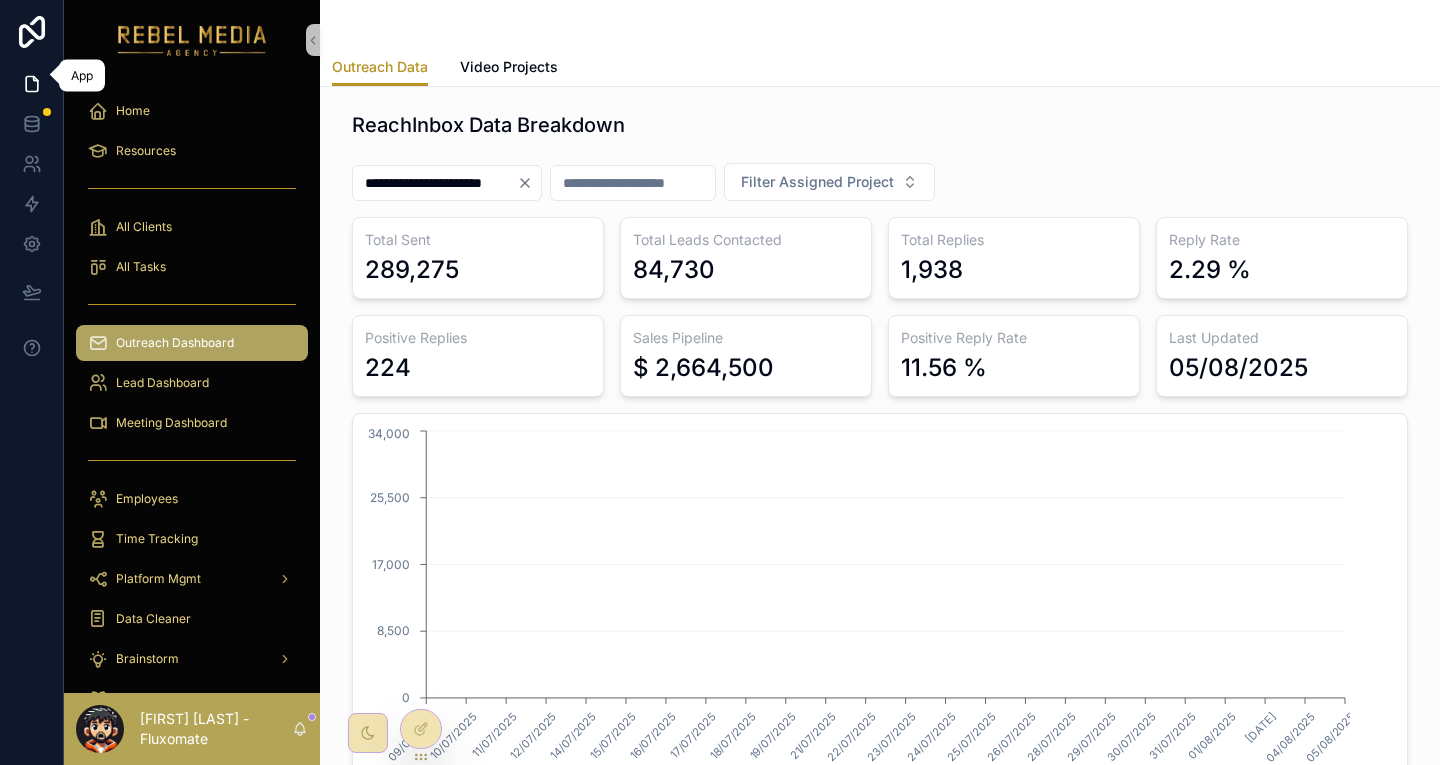 click at bounding box center (61, 74) 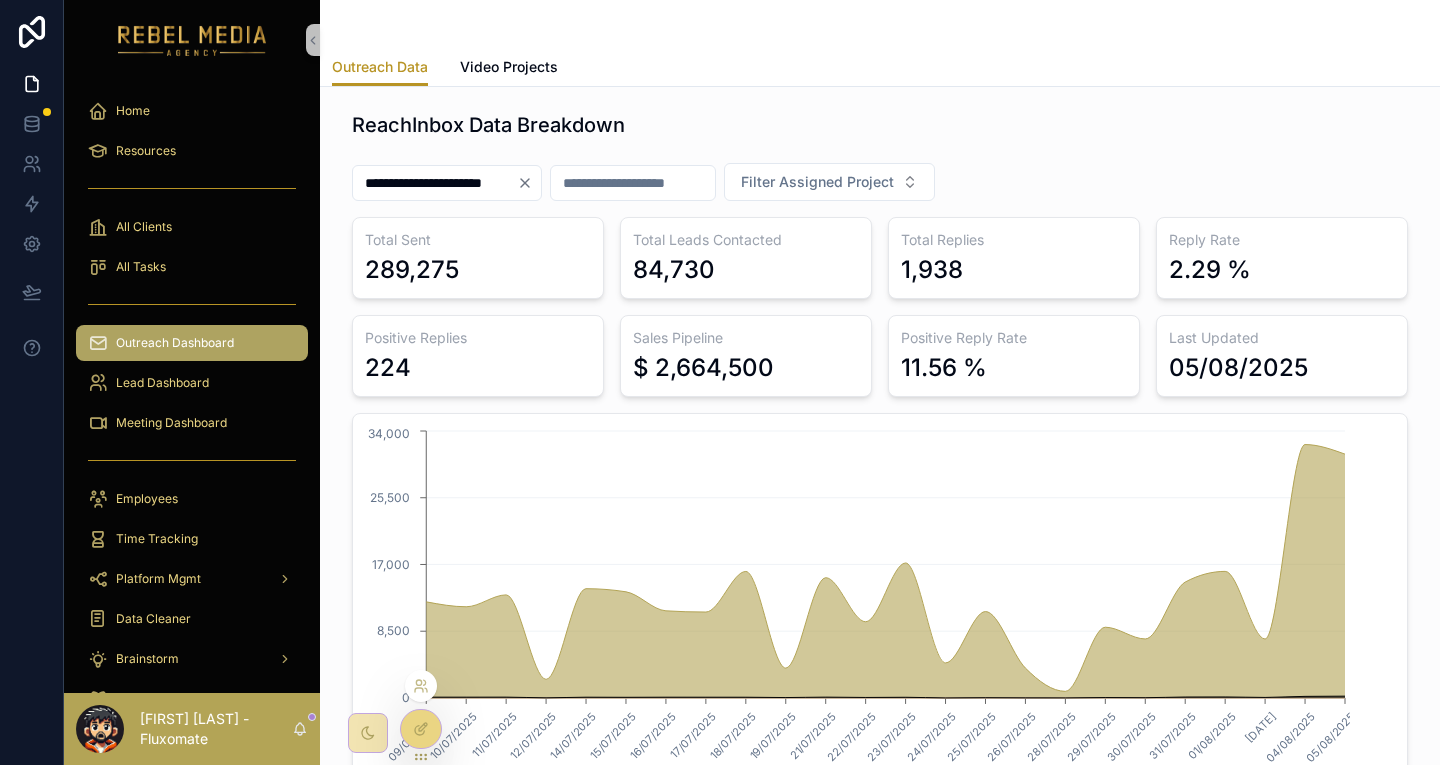 click 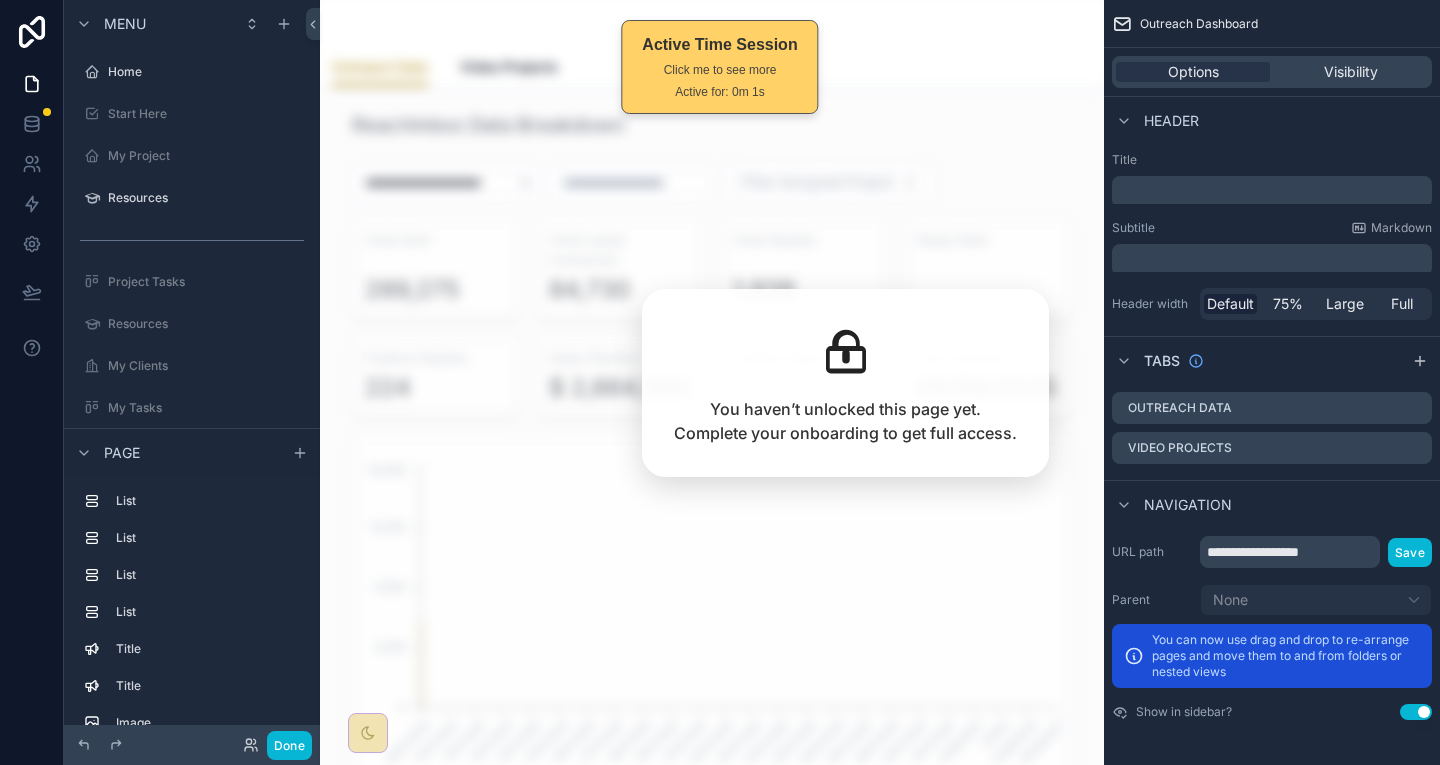scroll, scrollTop: 113, scrollLeft: 0, axis: vertical 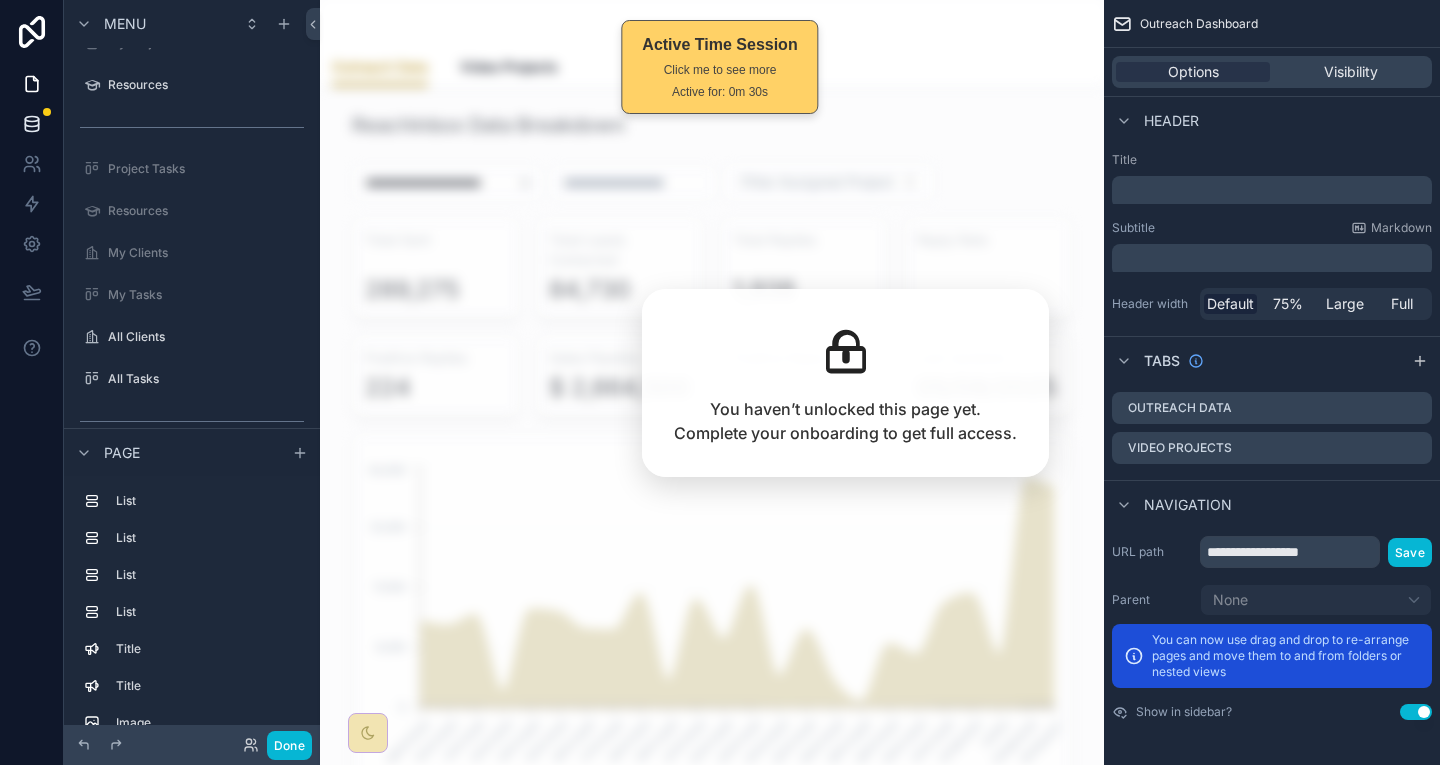 click at bounding box center (31, 124) 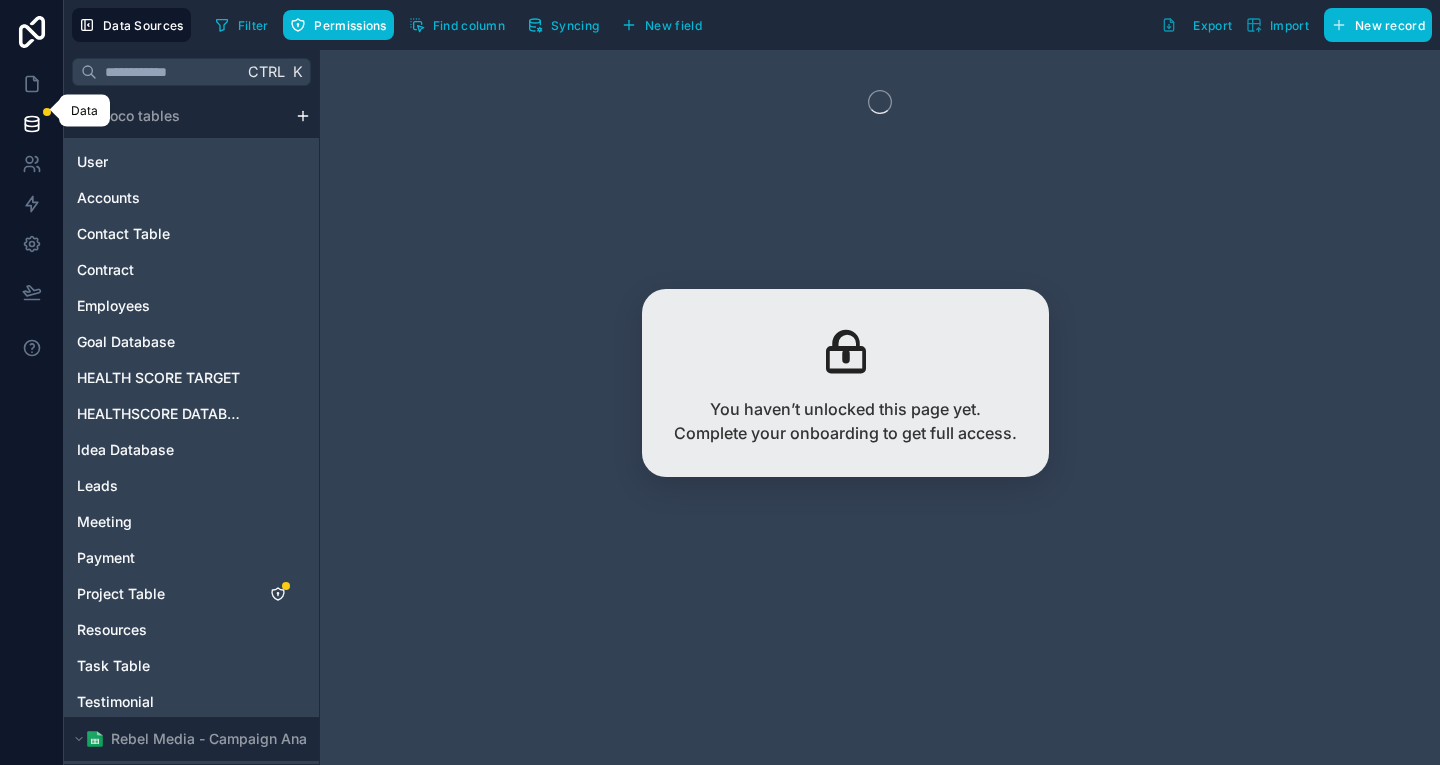 click 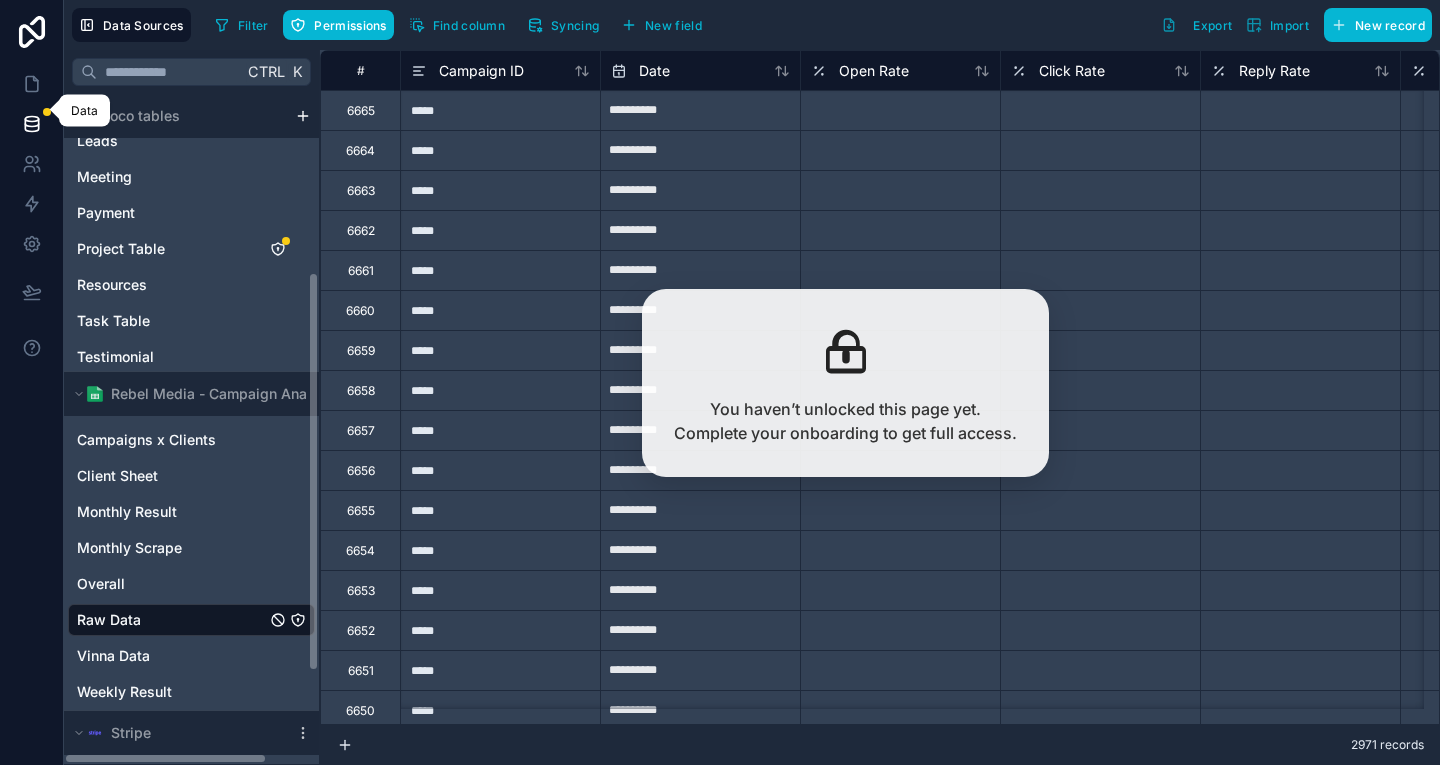scroll, scrollTop: 355, scrollLeft: 0, axis: vertical 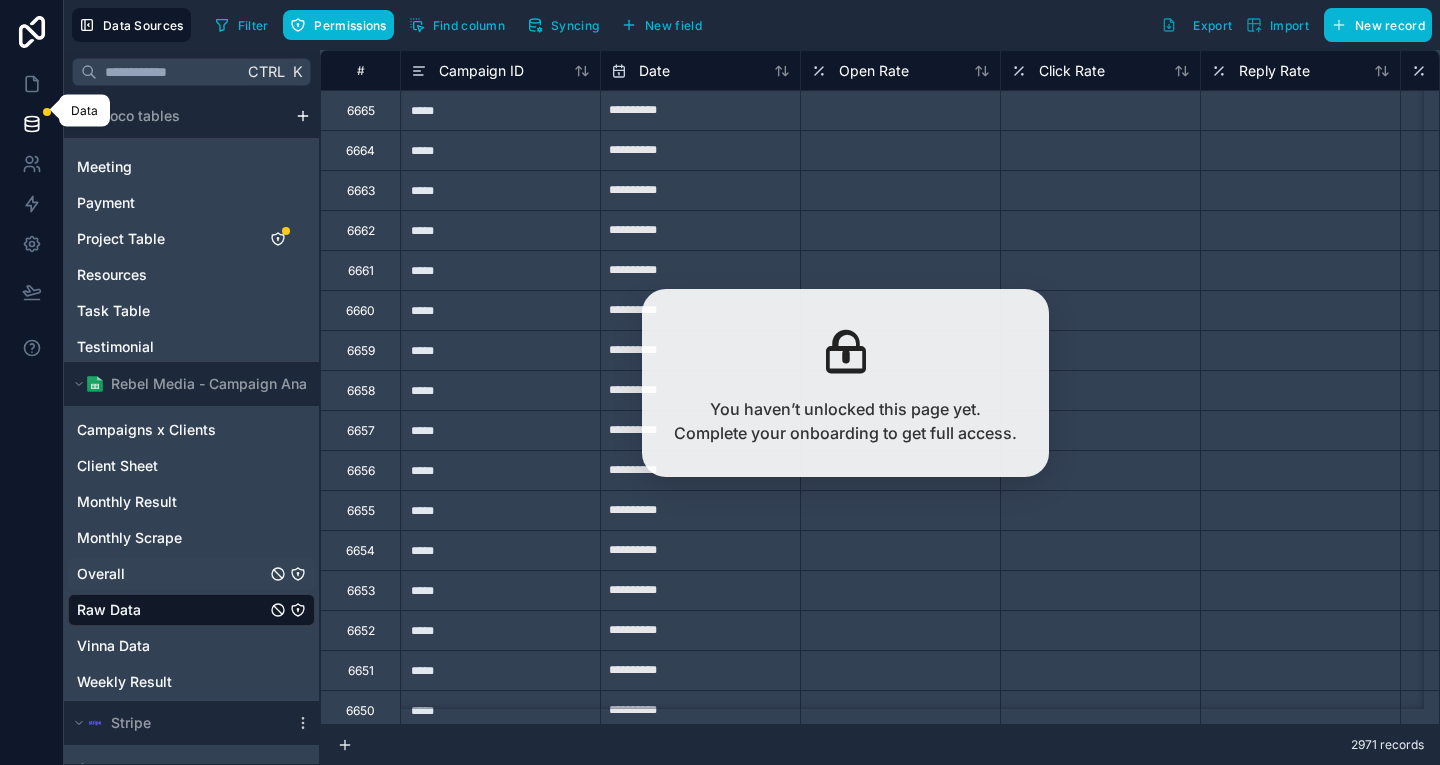 click on "Overall" at bounding box center (191, 574) 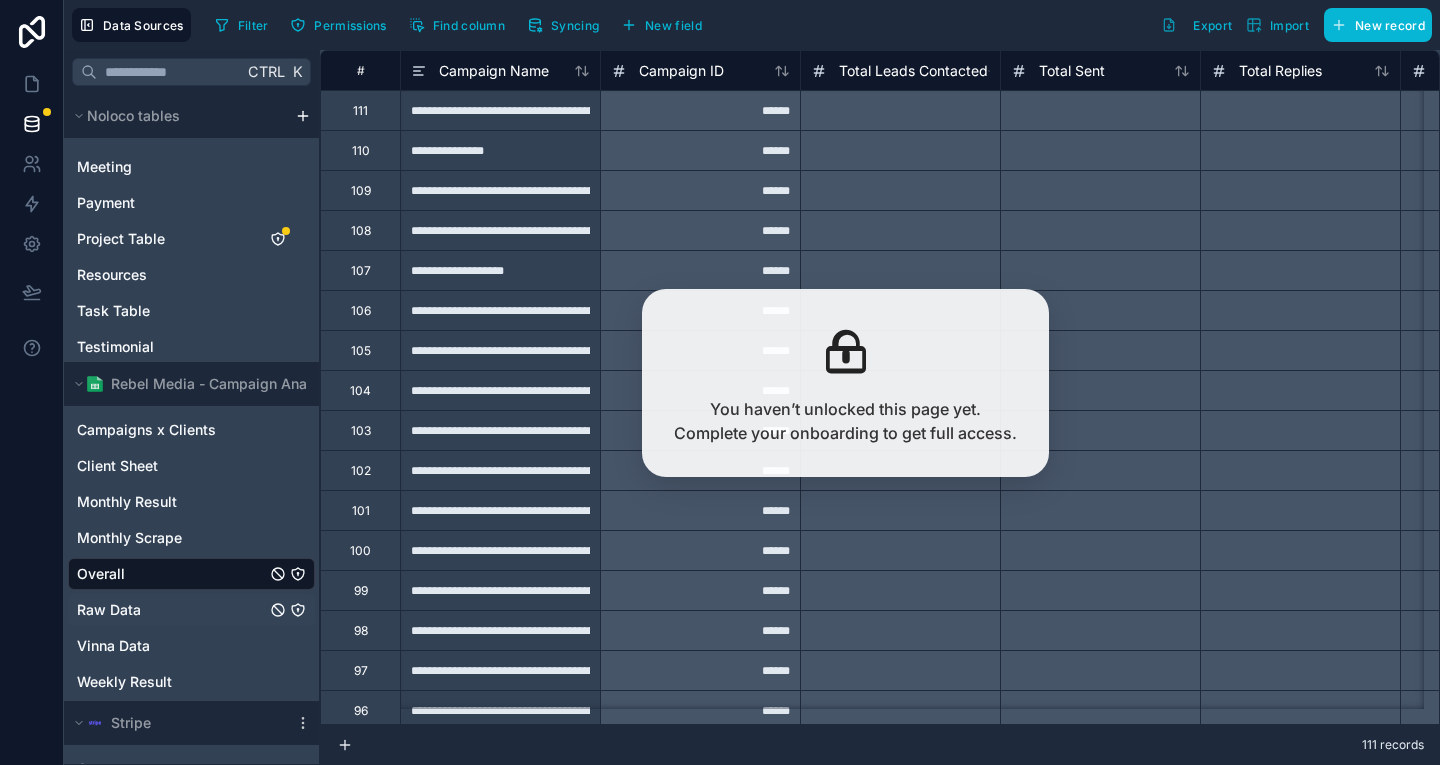 click on "Raw Data" at bounding box center (109, 610) 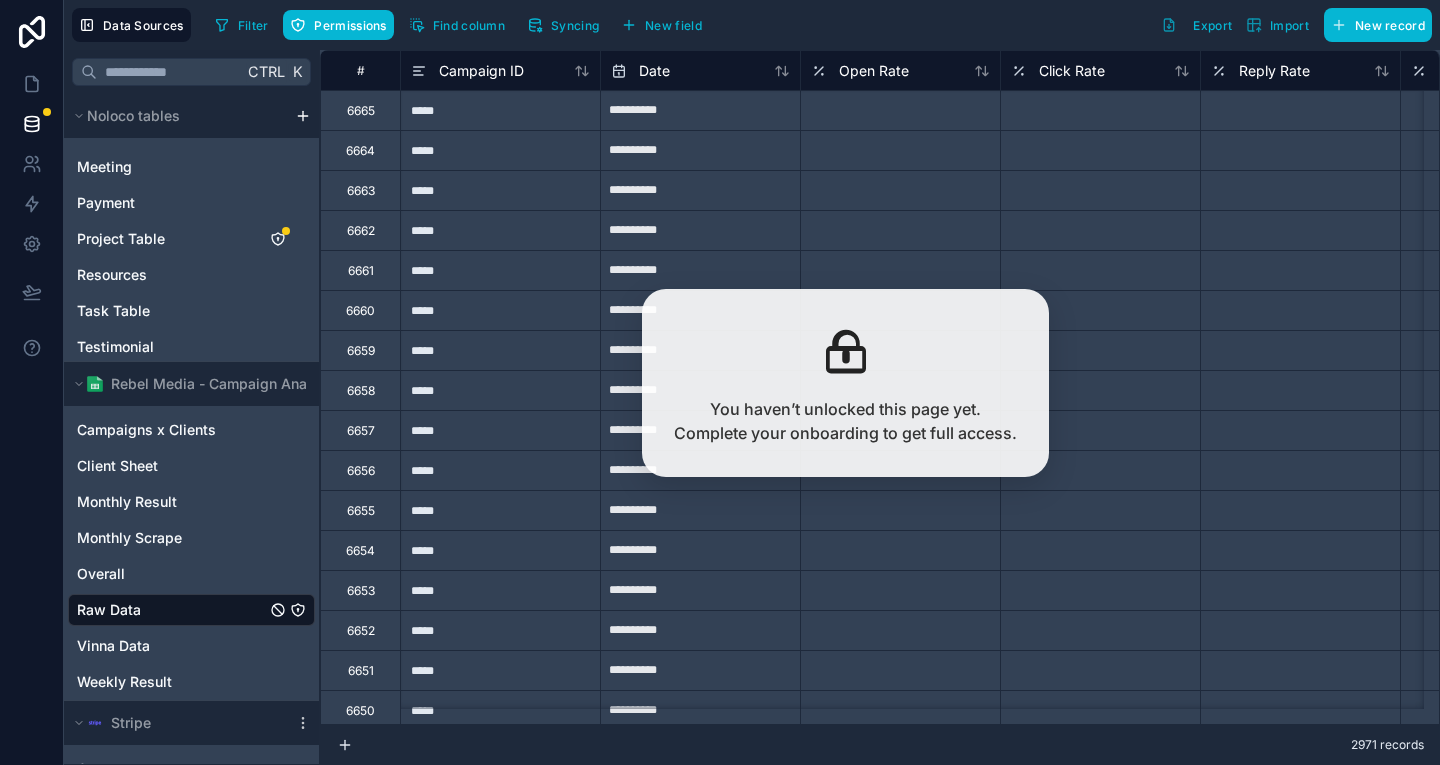 click at bounding box center (32, 382) 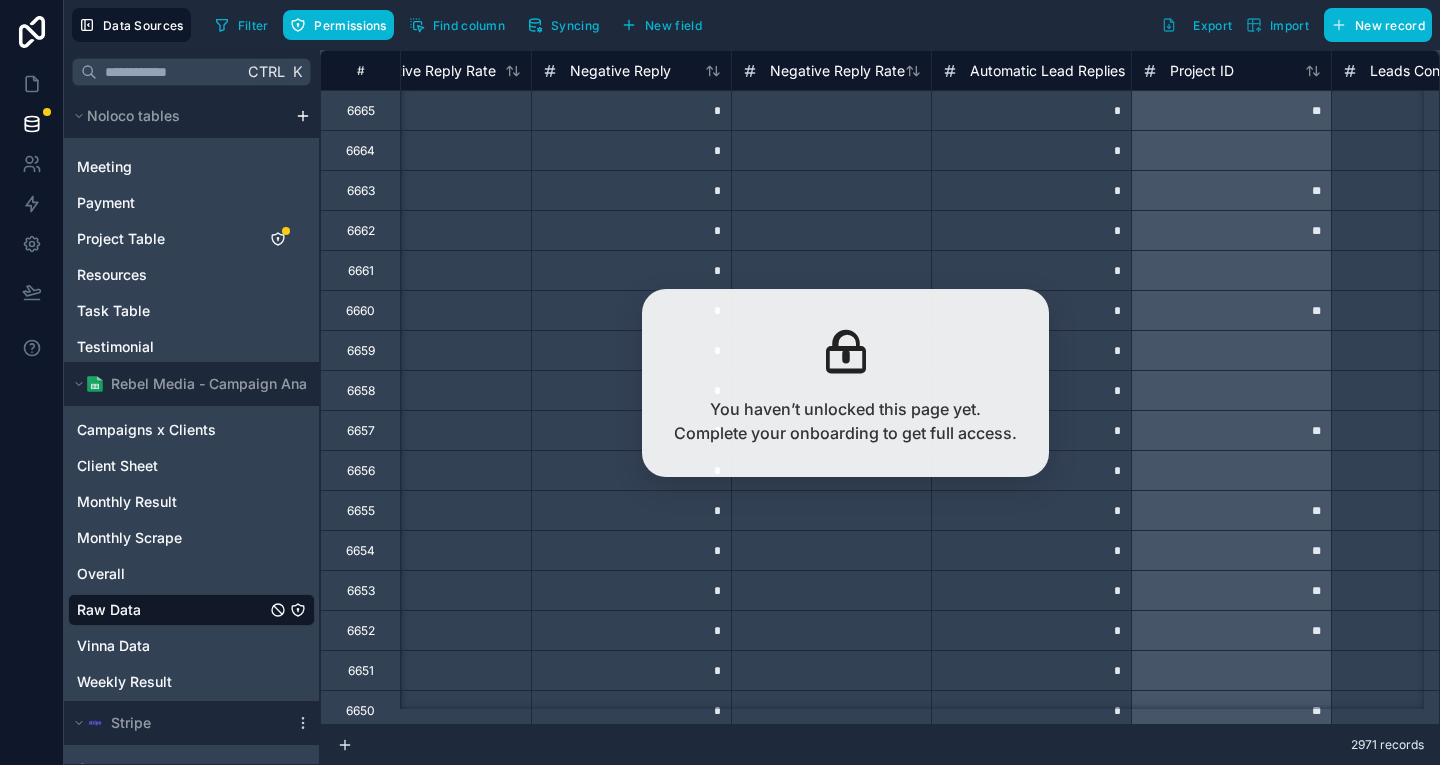 scroll, scrollTop: 0, scrollLeft: 3470, axis: horizontal 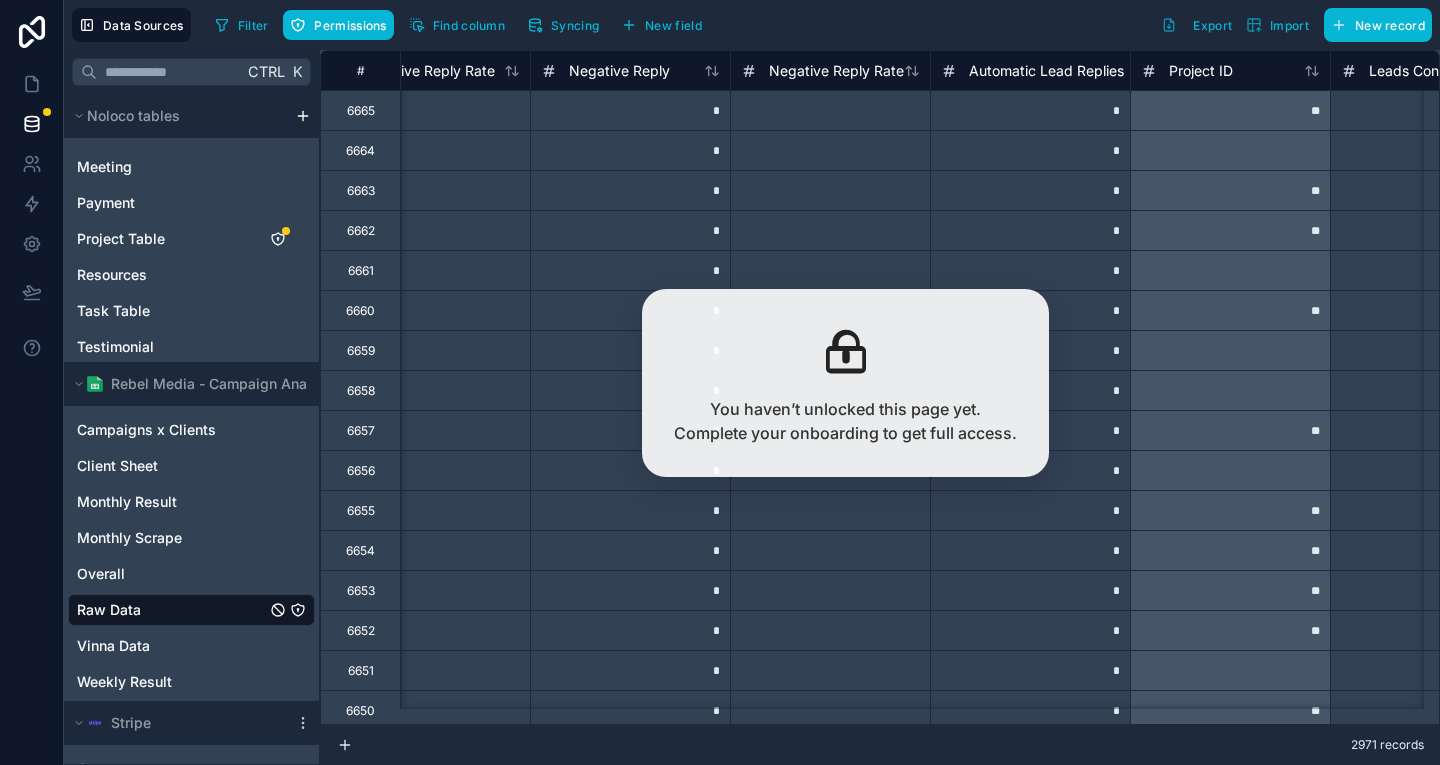 click on "**" at bounding box center [1230, 110] 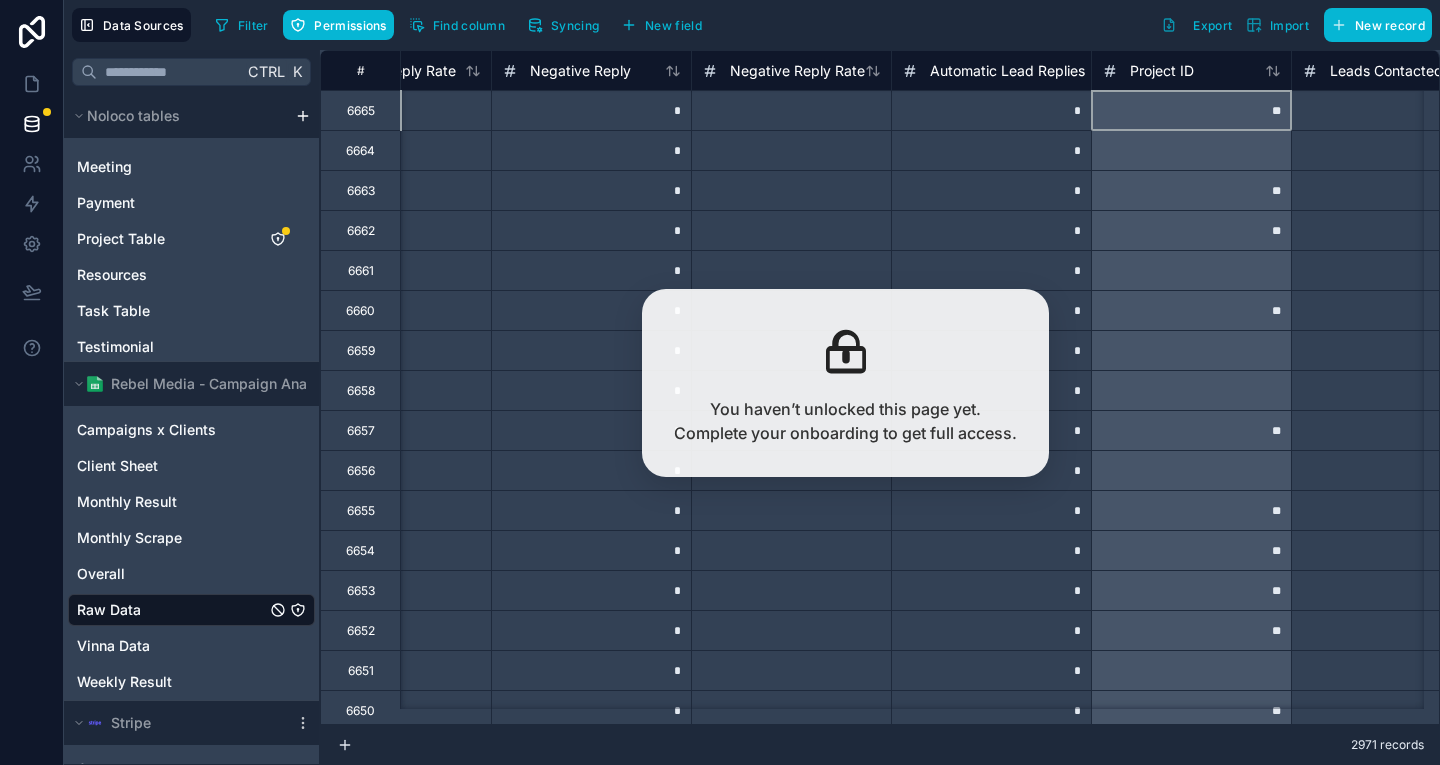 scroll, scrollTop: 0, scrollLeft: 3522, axis: horizontal 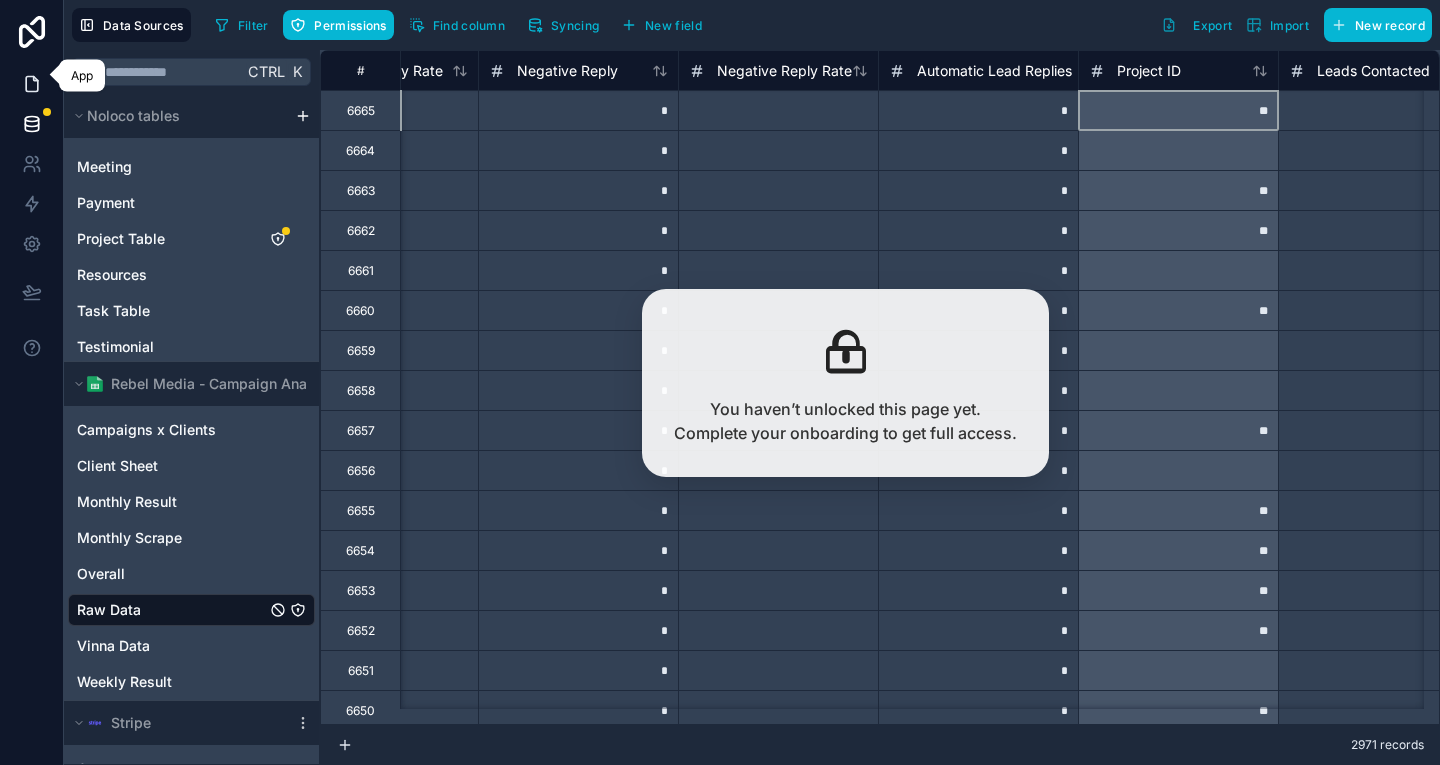 click 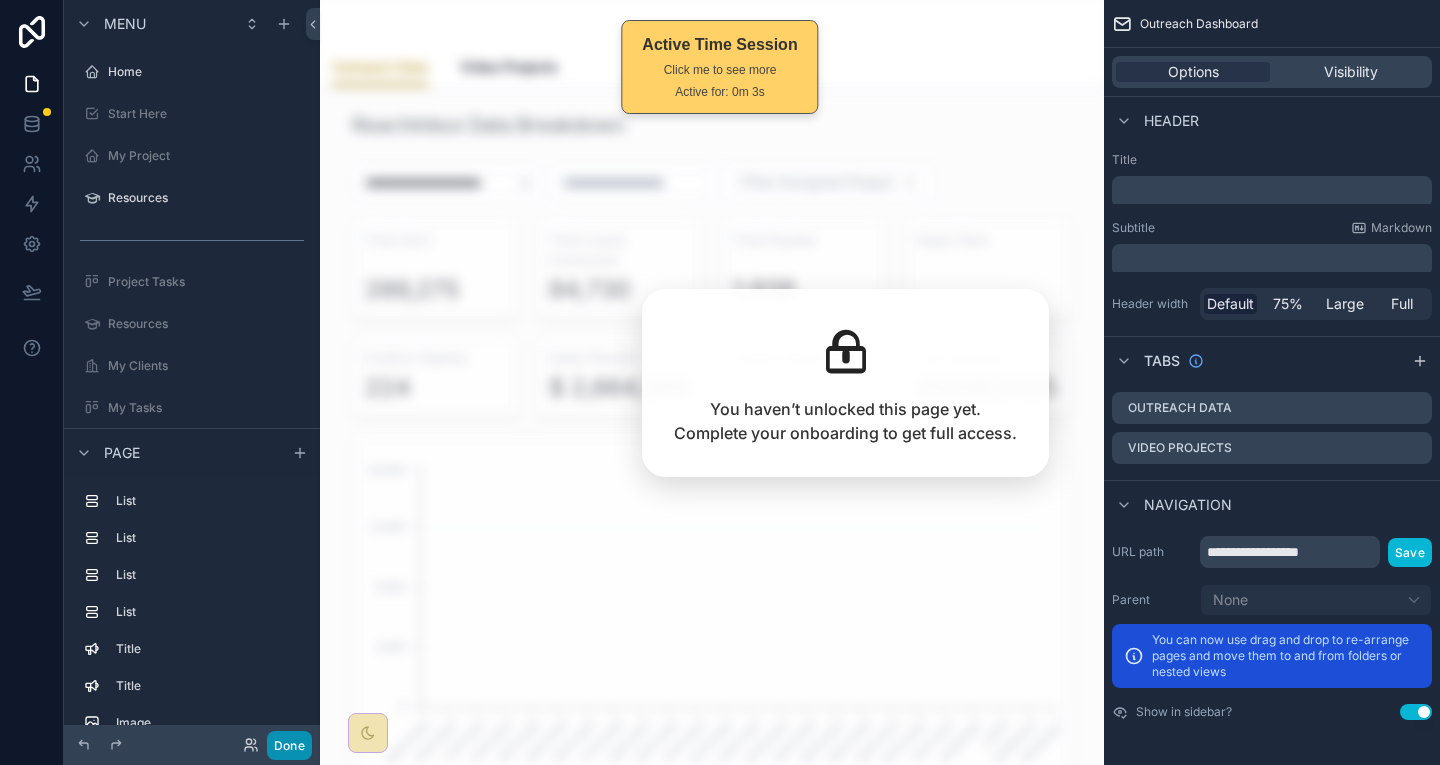 click on "Done" at bounding box center [289, 745] 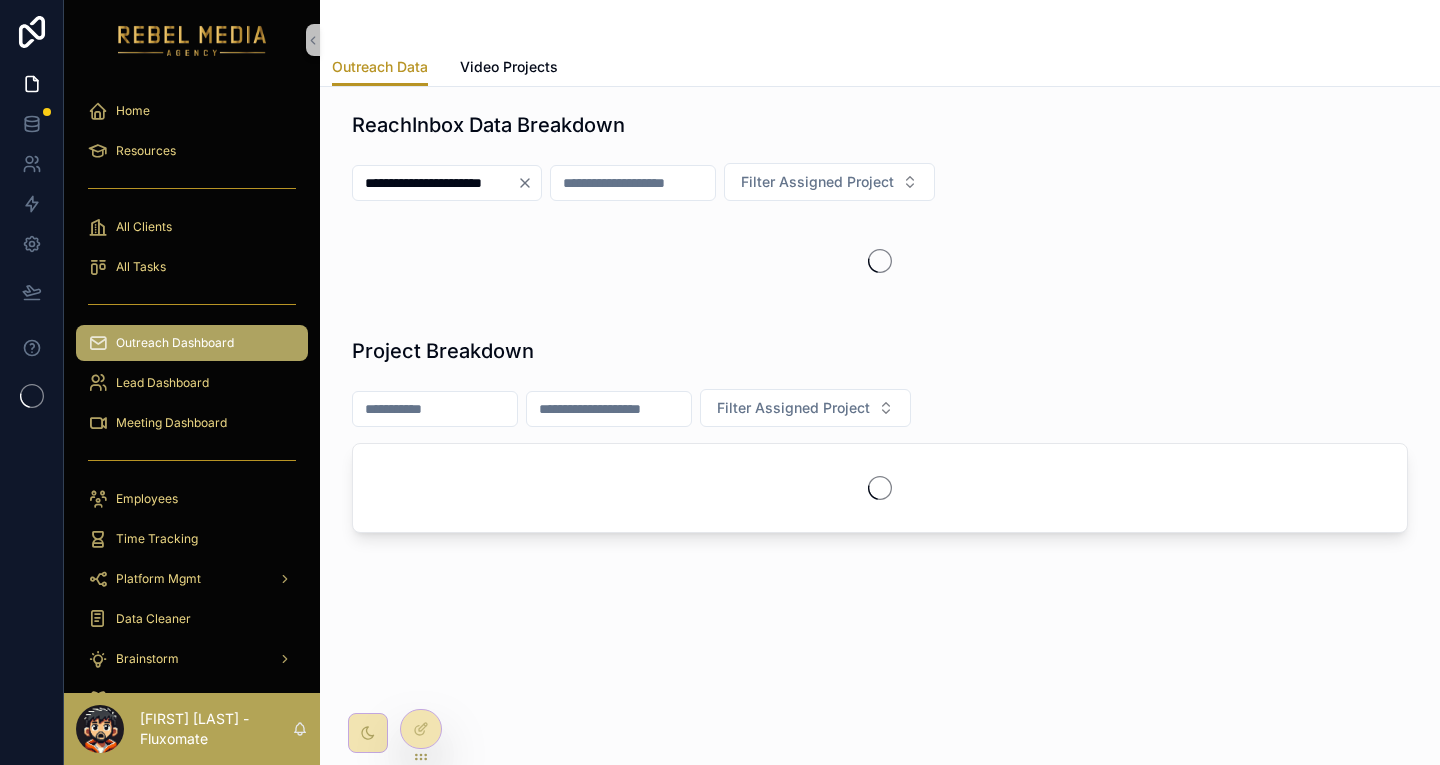 scroll, scrollTop: 0, scrollLeft: 0, axis: both 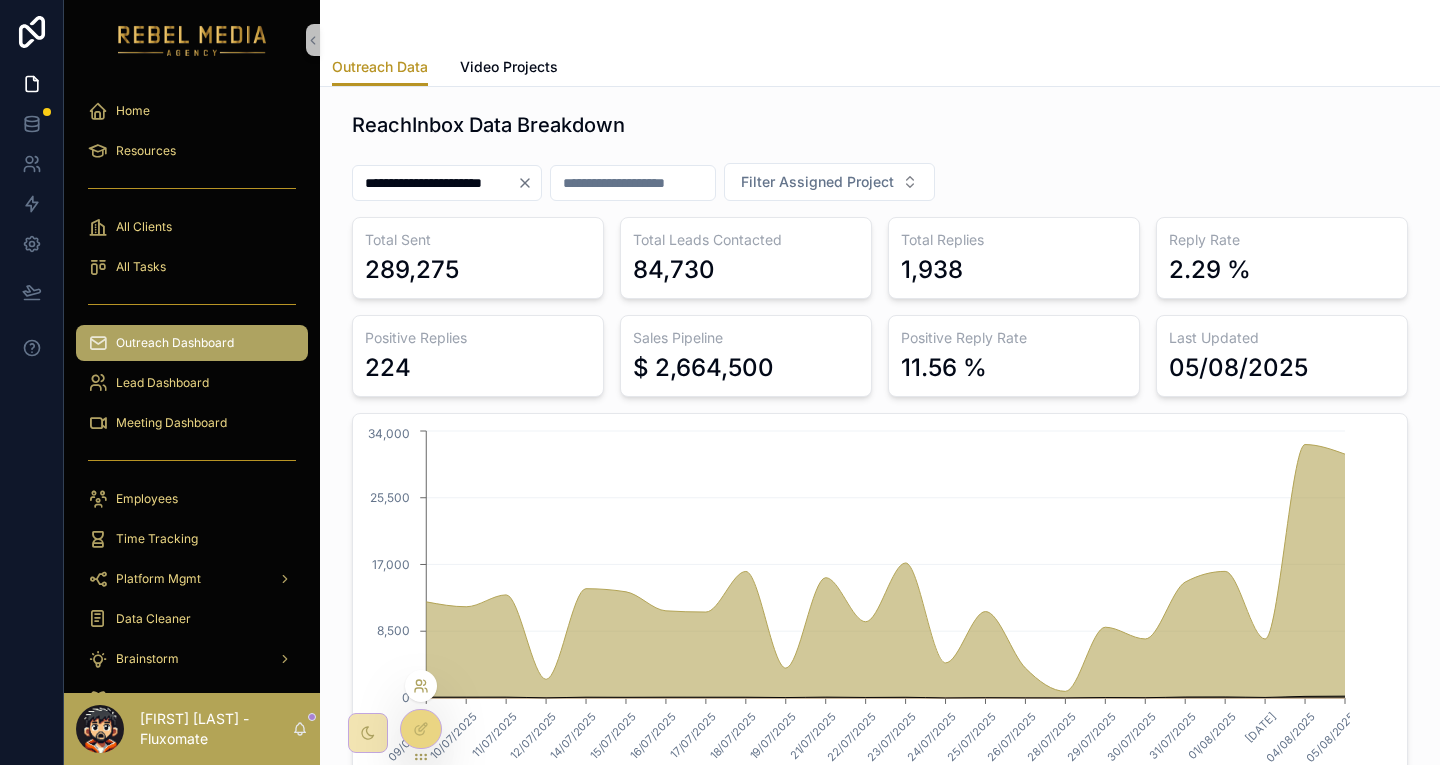 click 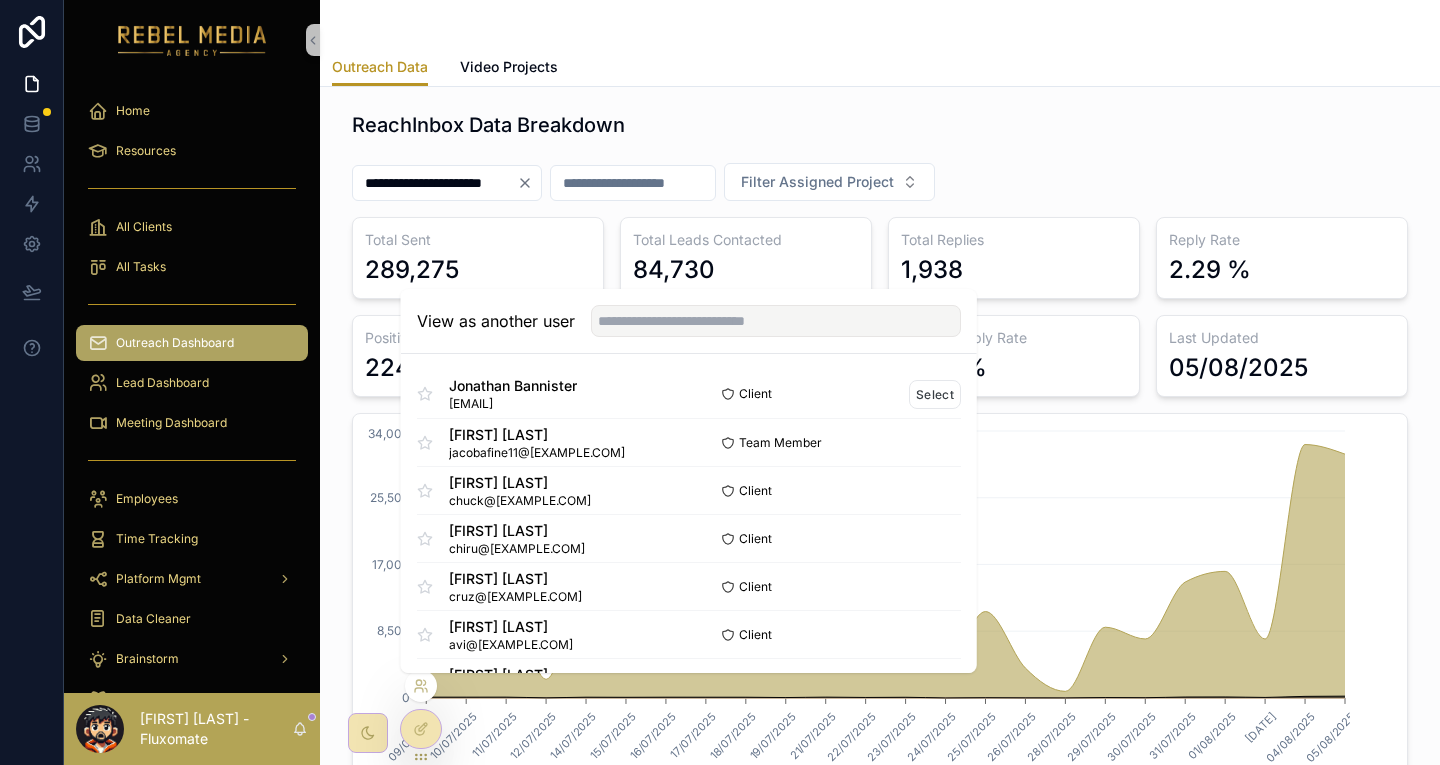 click on "[FIRST] [LAST] [EMAIL] Client Select" at bounding box center [689, 394] 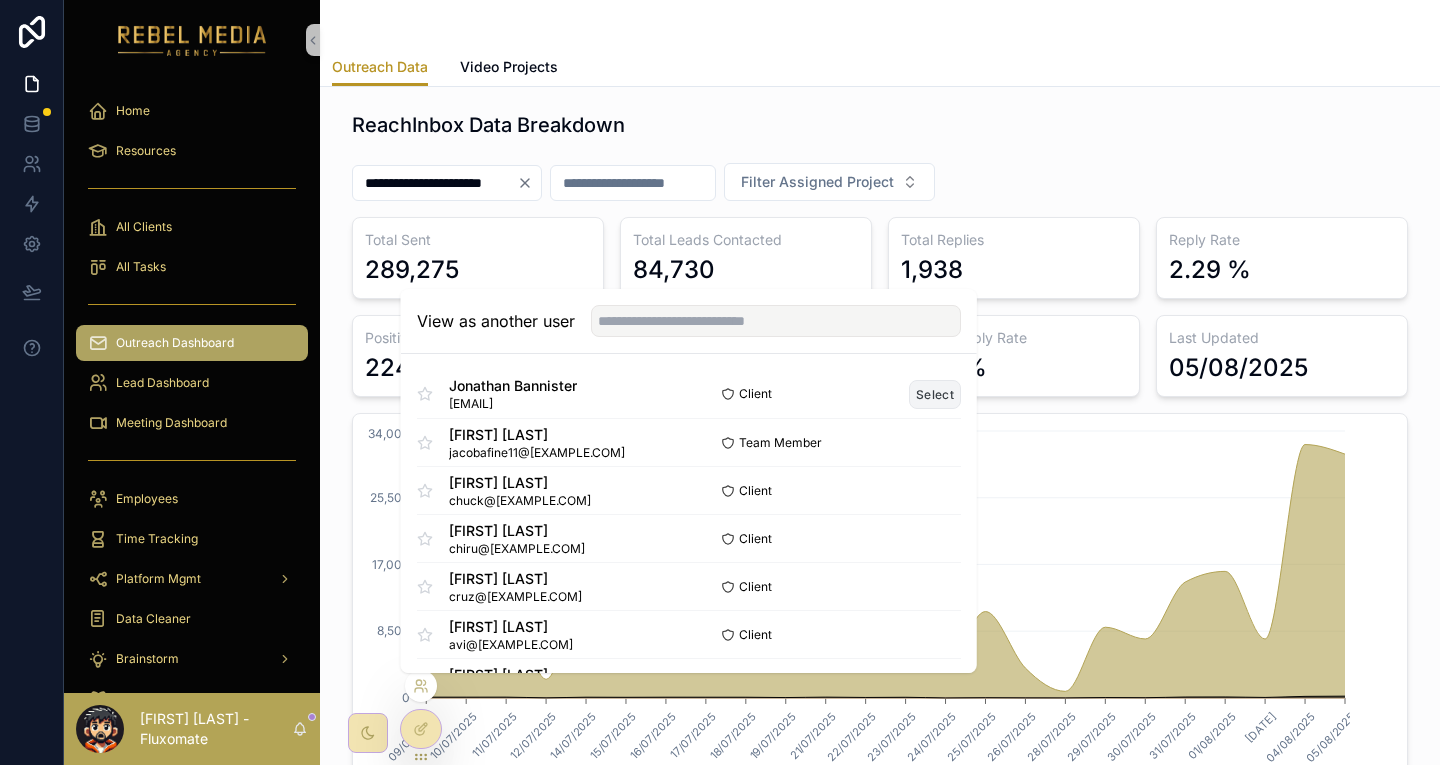 click on "Select" at bounding box center [935, 394] 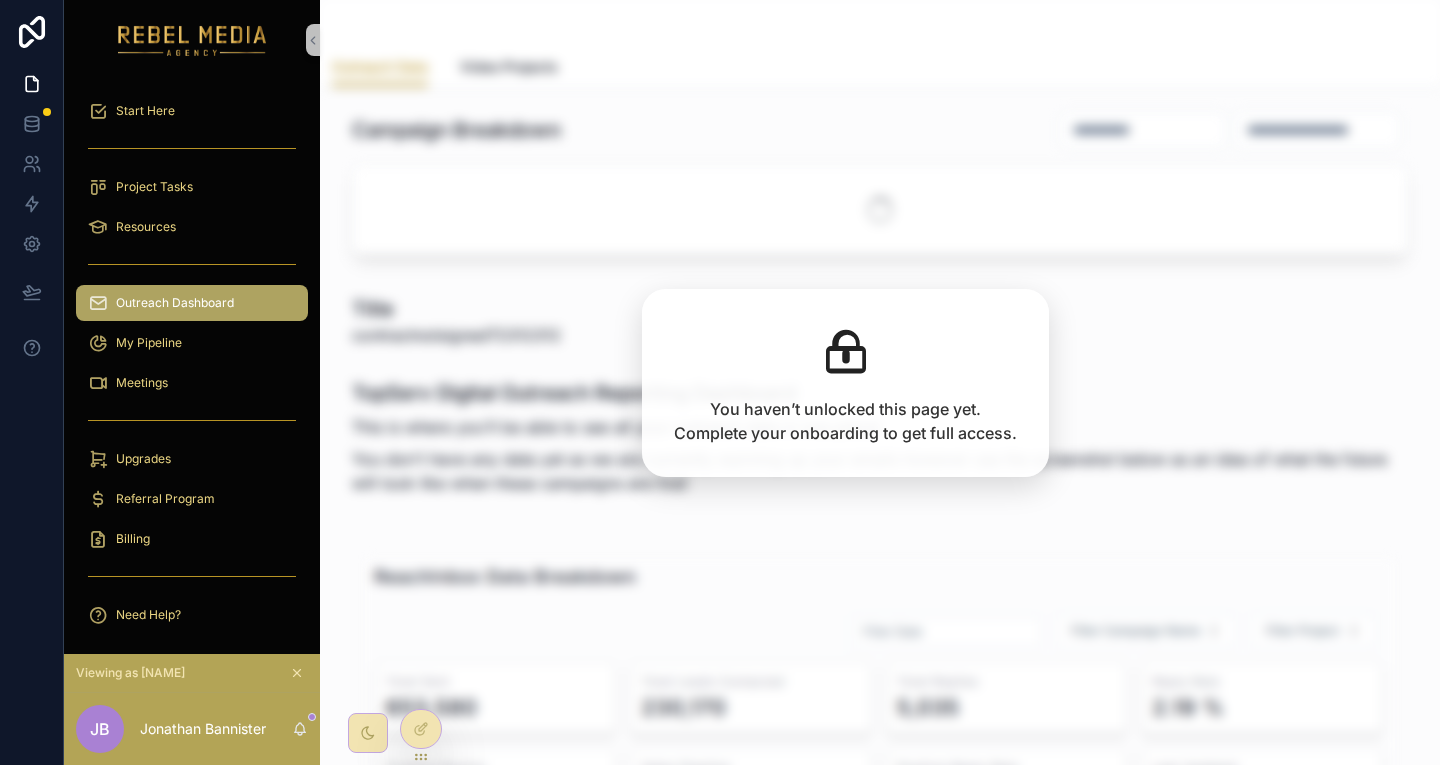 scroll, scrollTop: 0, scrollLeft: 0, axis: both 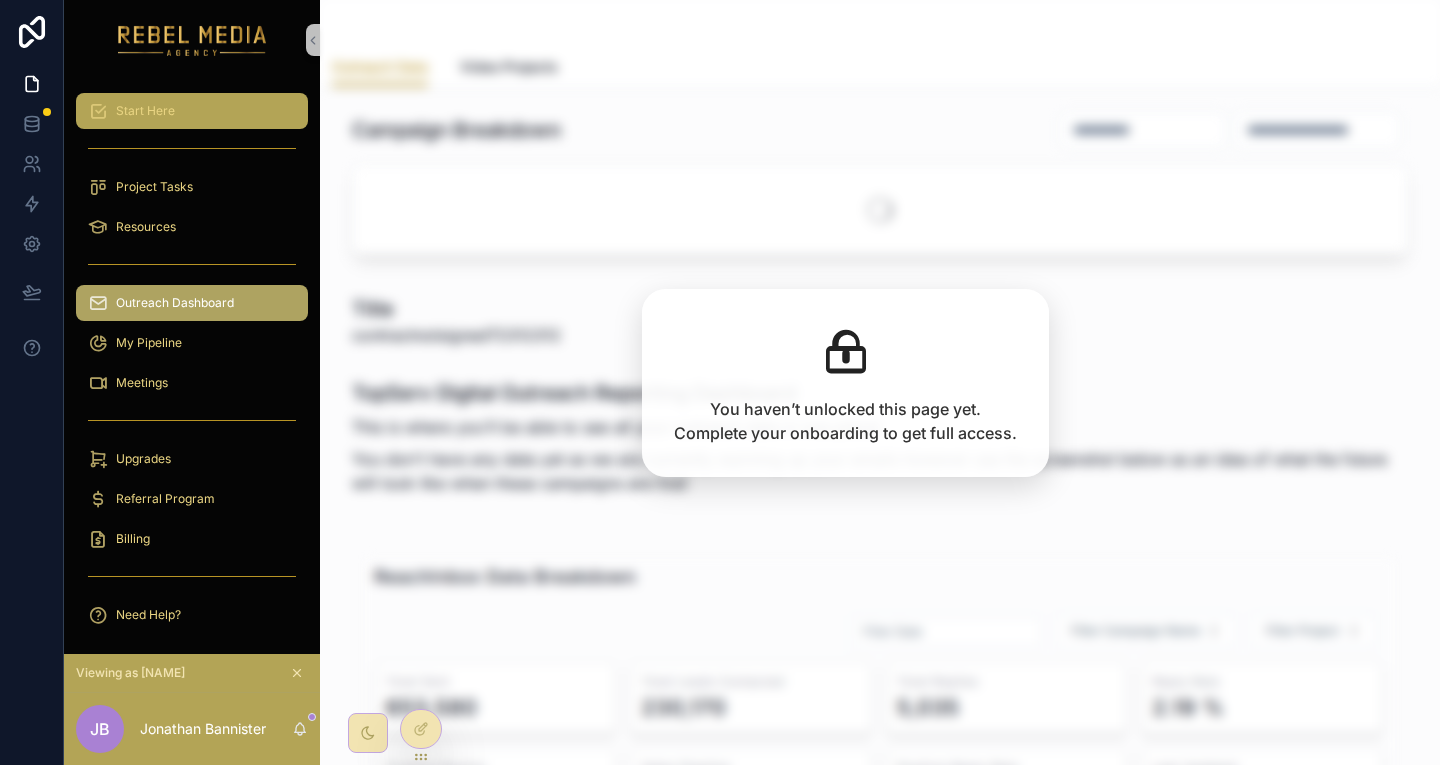 click on "Start Here" at bounding box center [145, 111] 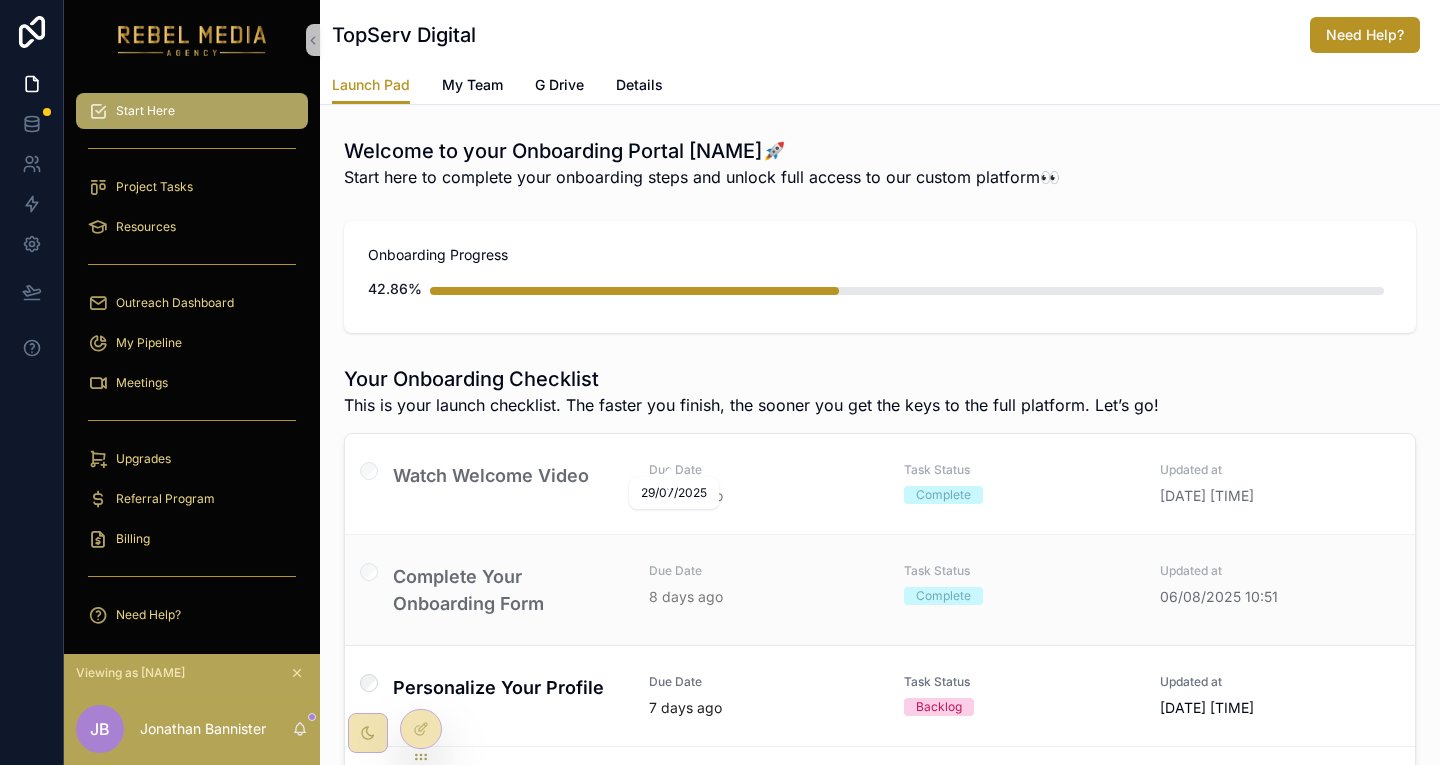 scroll, scrollTop: 55, scrollLeft: 0, axis: vertical 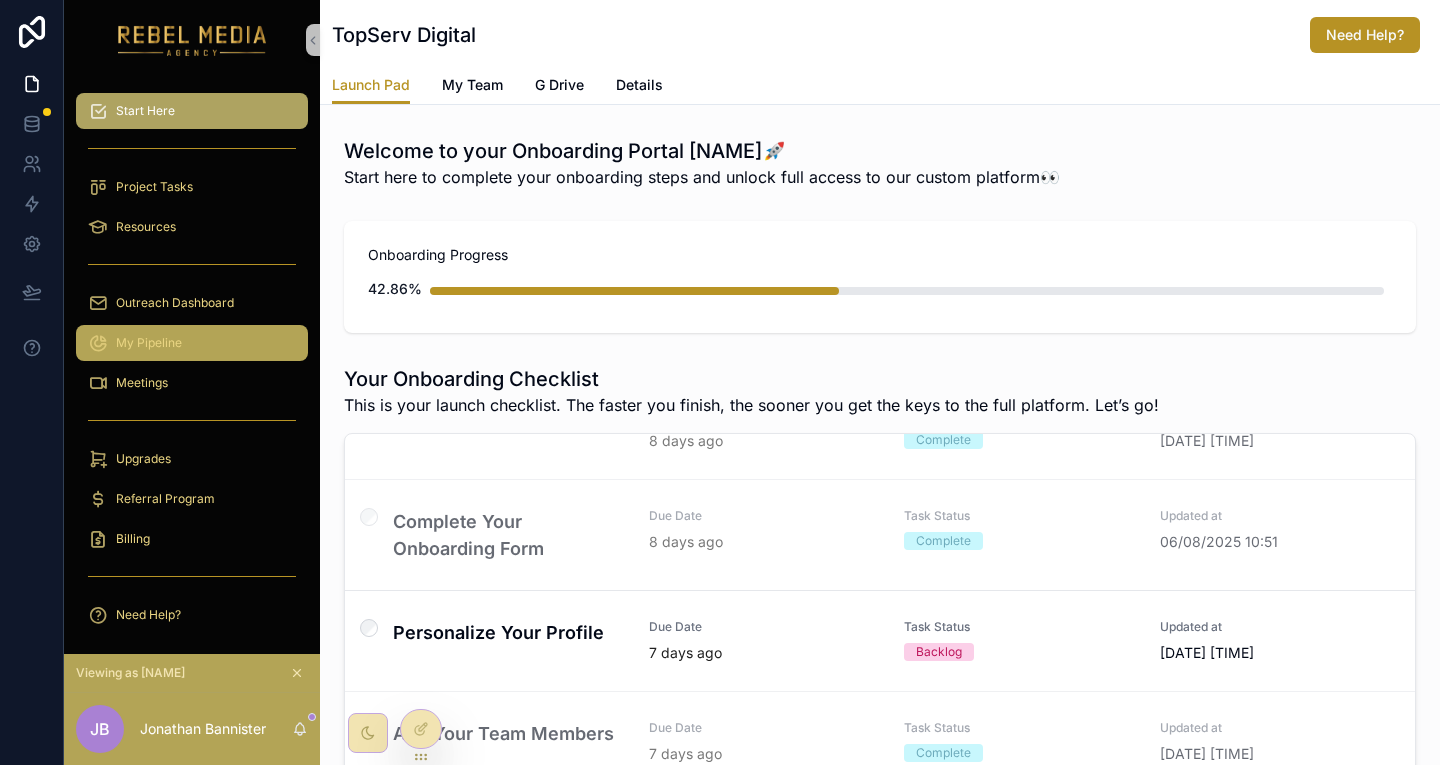click on "My Pipeline" at bounding box center (192, 343) 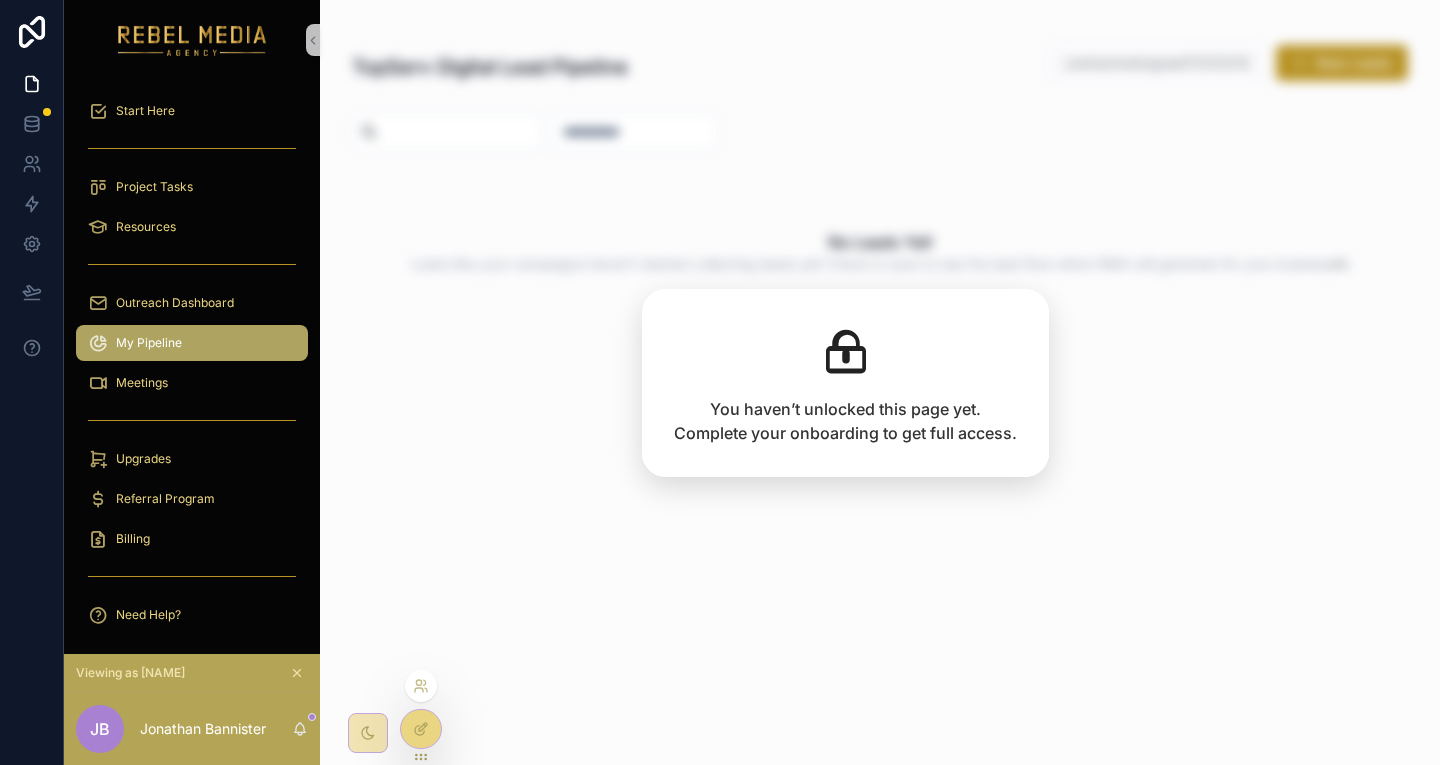click at bounding box center (421, 729) 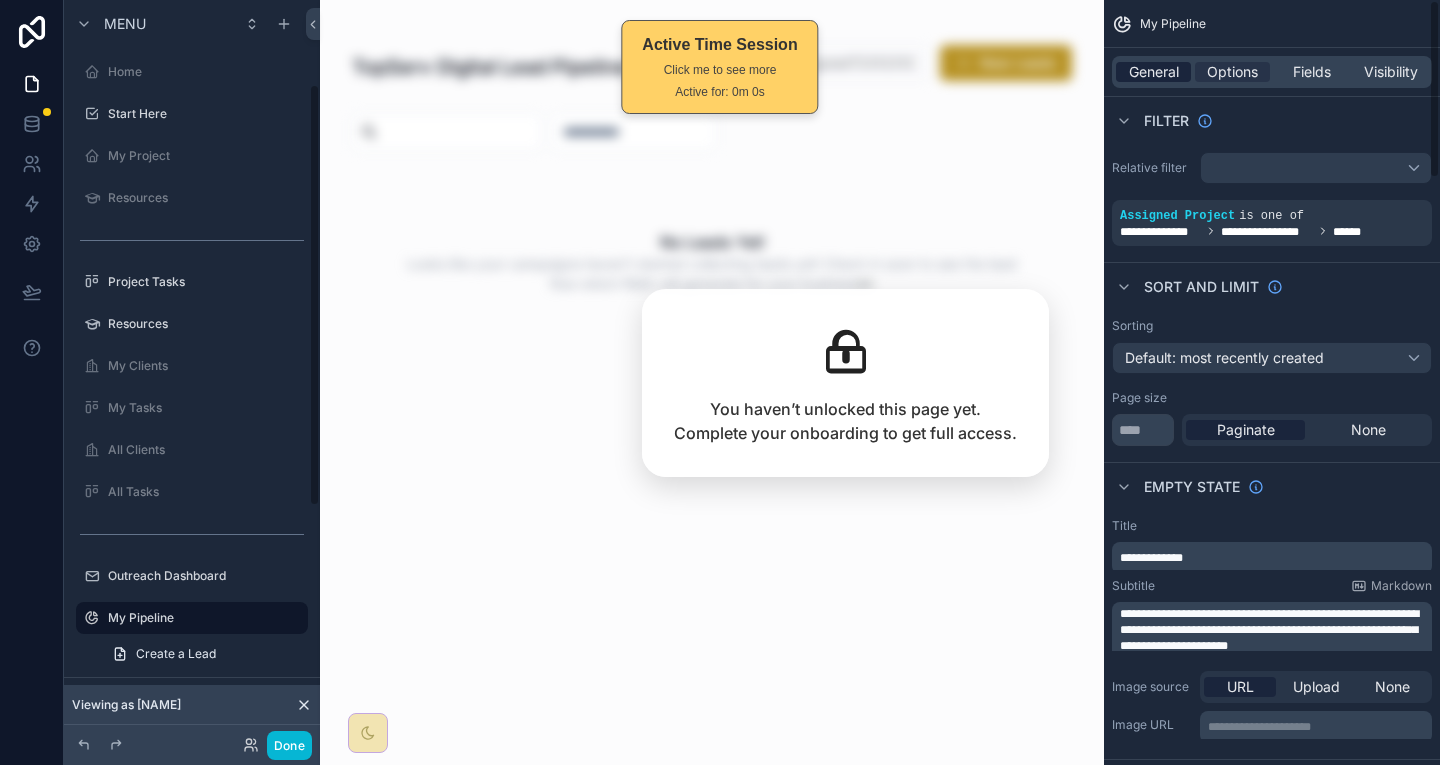 scroll, scrollTop: 149, scrollLeft: 0, axis: vertical 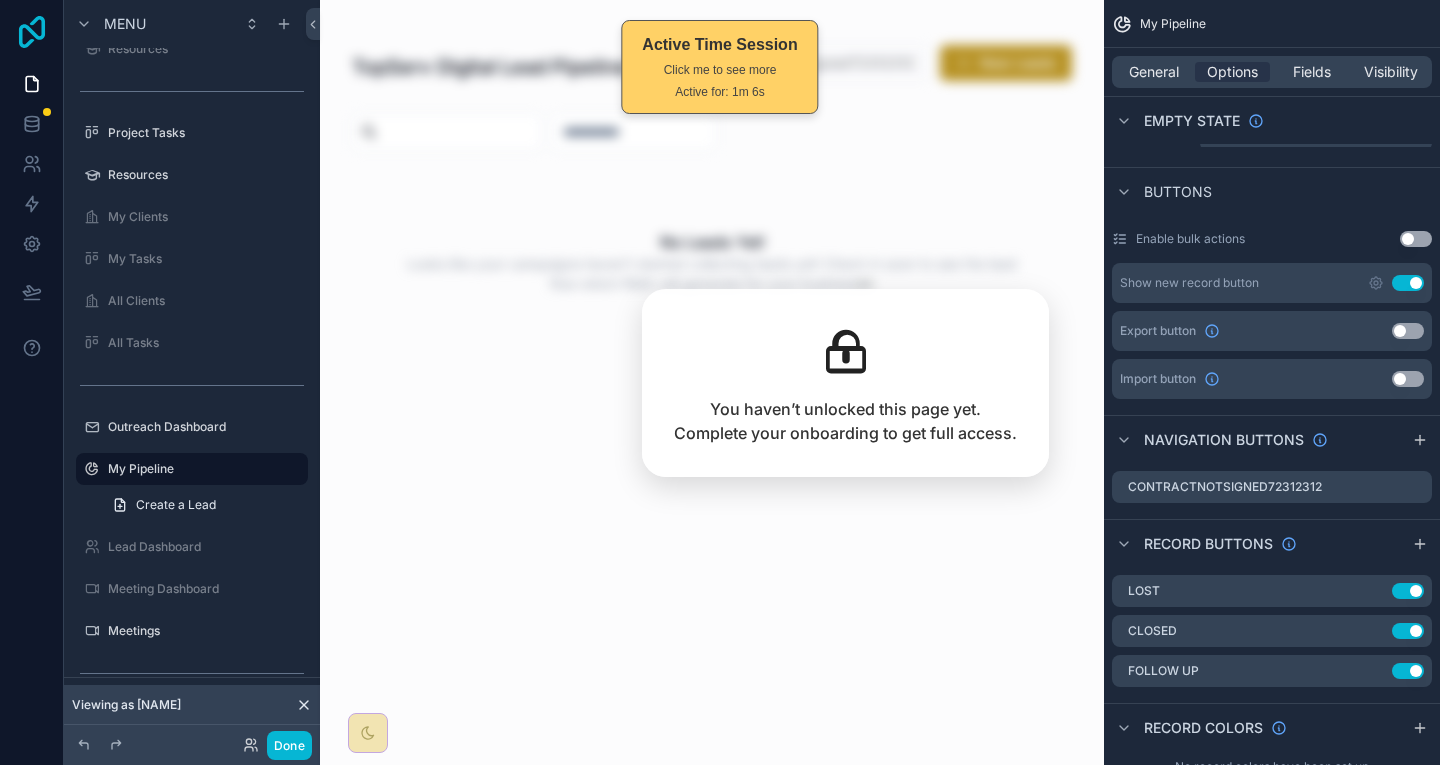 click 